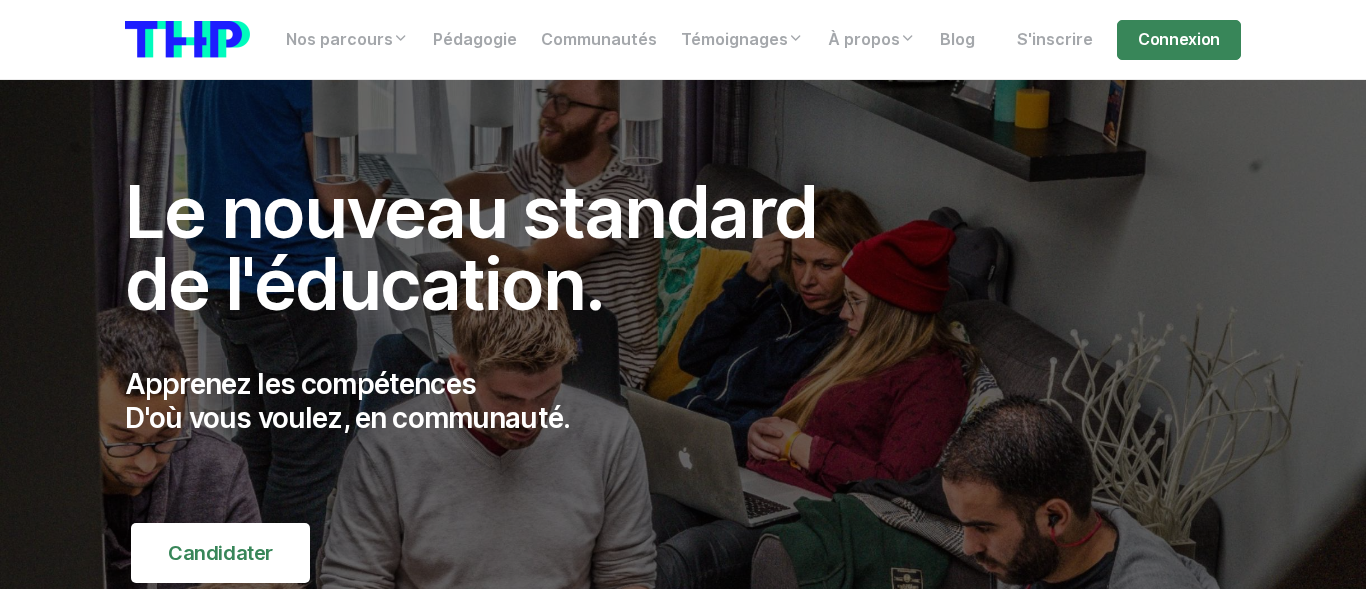 scroll, scrollTop: 0, scrollLeft: 0, axis: both 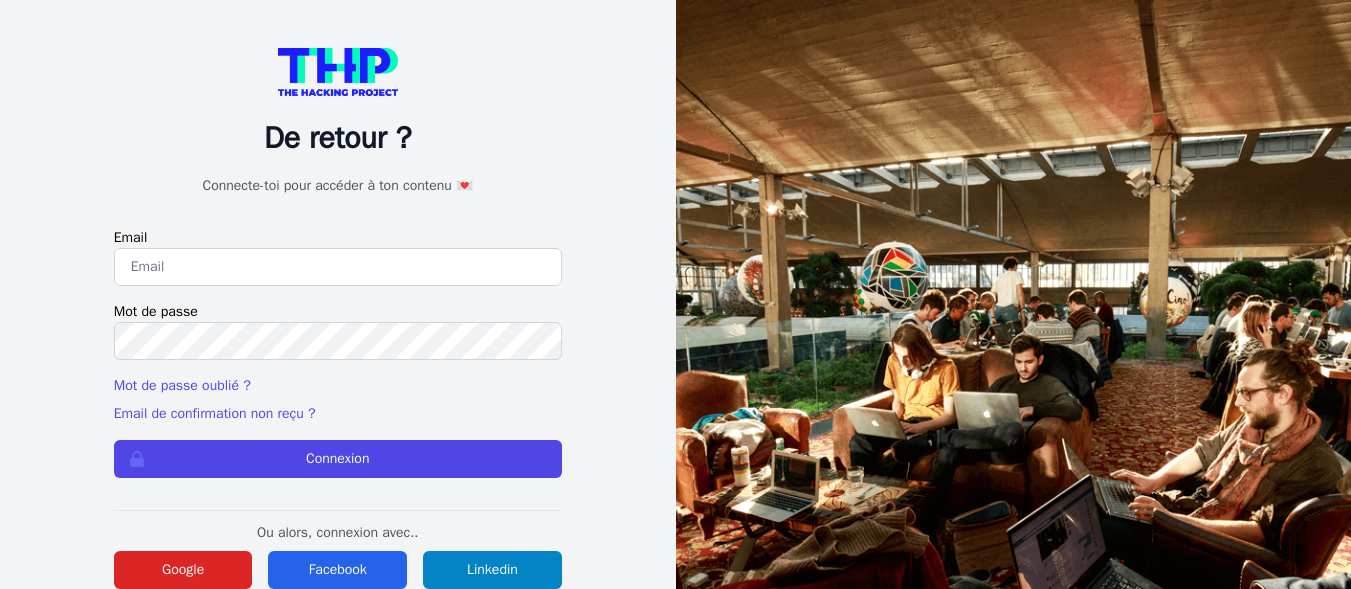 click at bounding box center (338, 267) 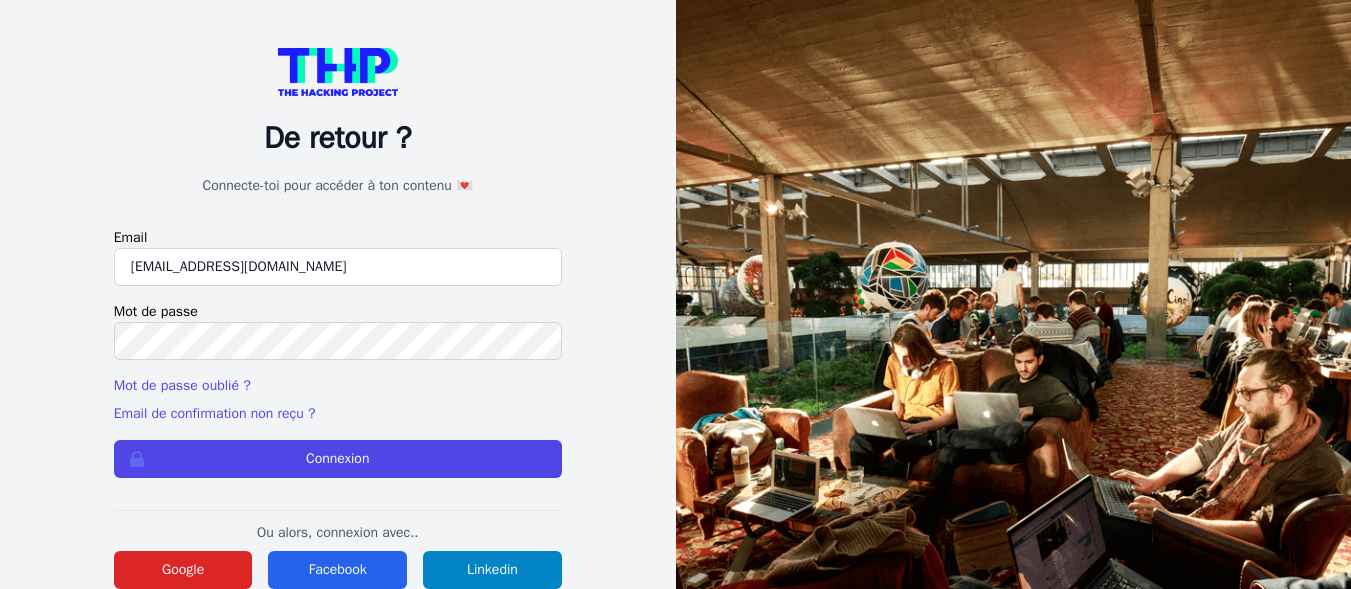 type on "[EMAIL_ADDRESS][DOMAIN_NAME]" 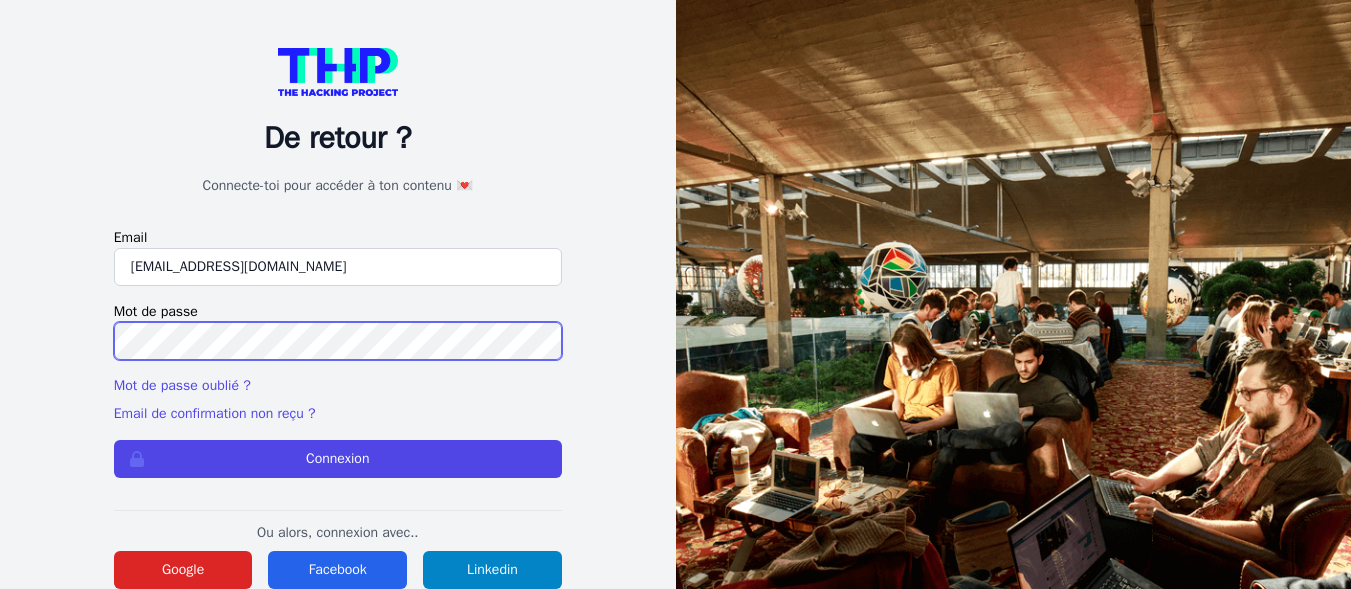 click on "Connexion" at bounding box center (338, 459) 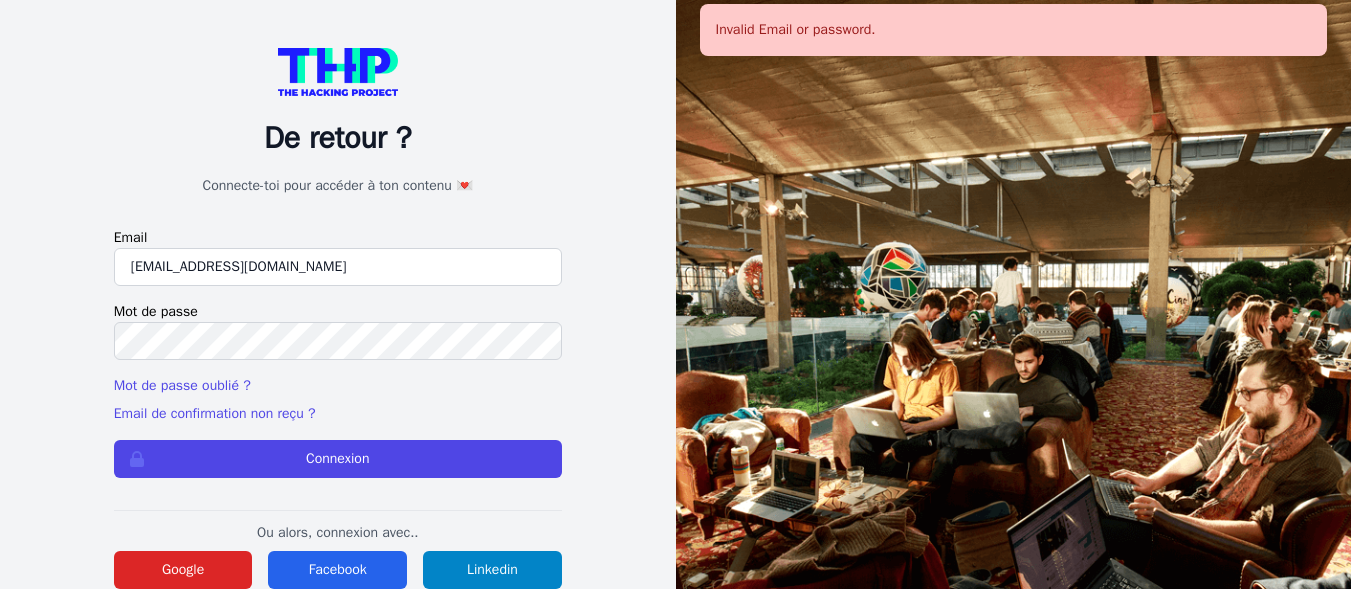 scroll, scrollTop: 0, scrollLeft: 0, axis: both 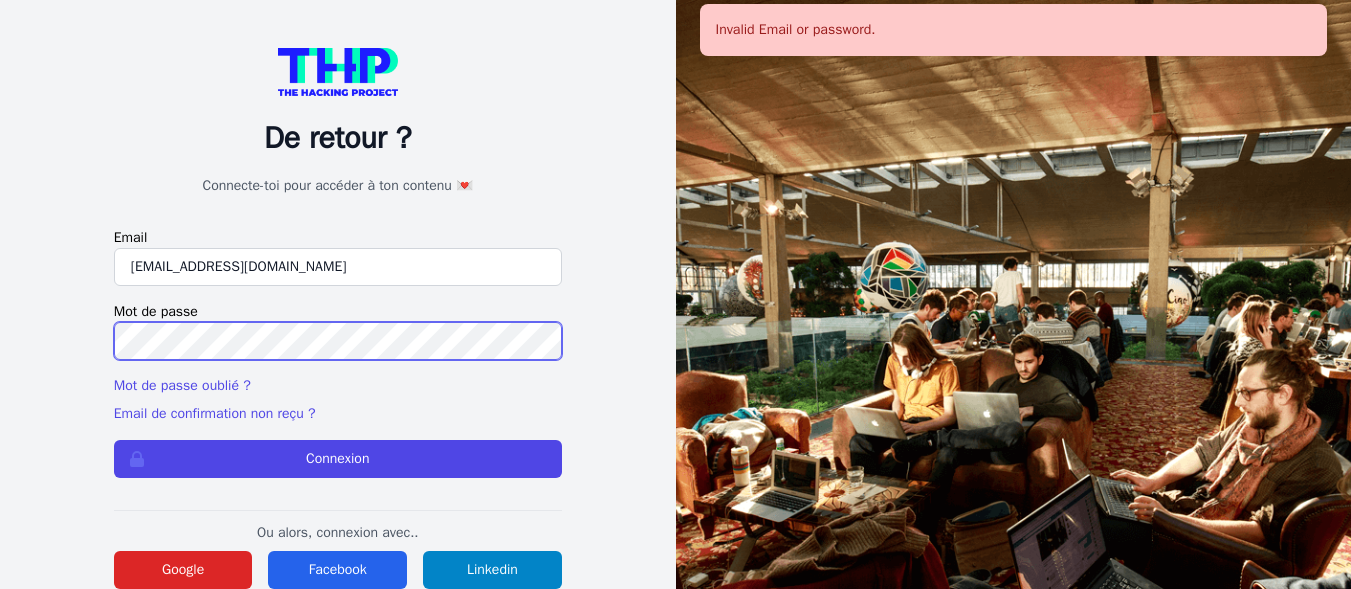 click on "Connexion" at bounding box center (338, 459) 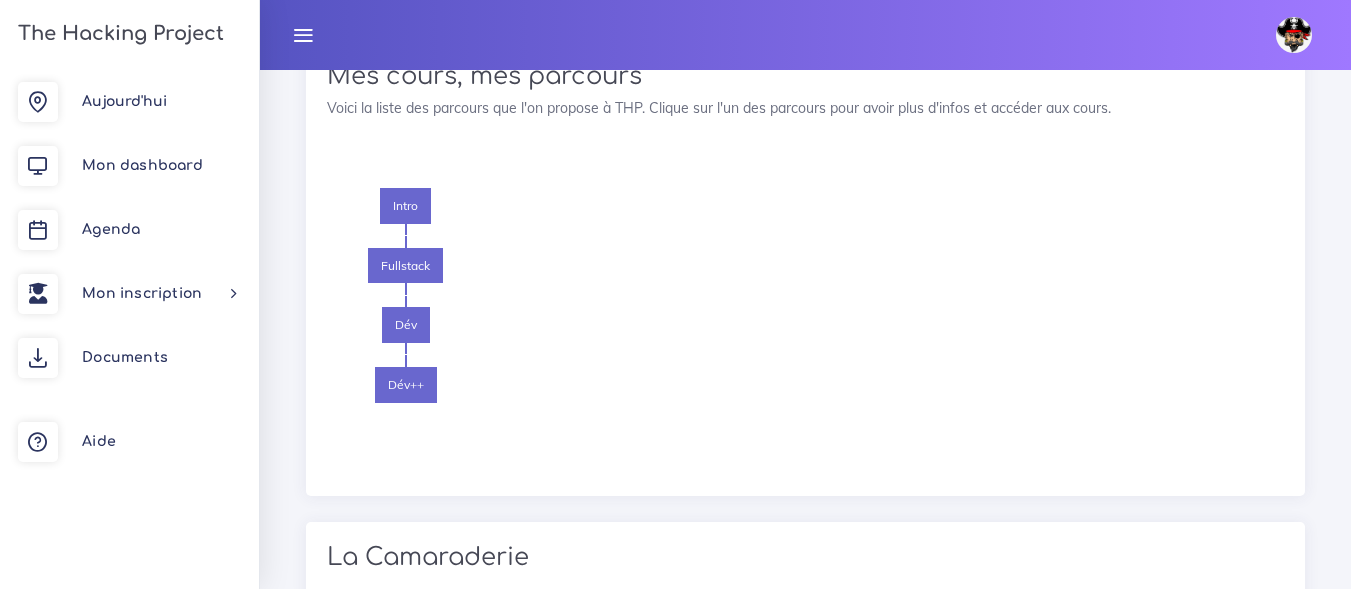 scroll, scrollTop: 3200, scrollLeft: 0, axis: vertical 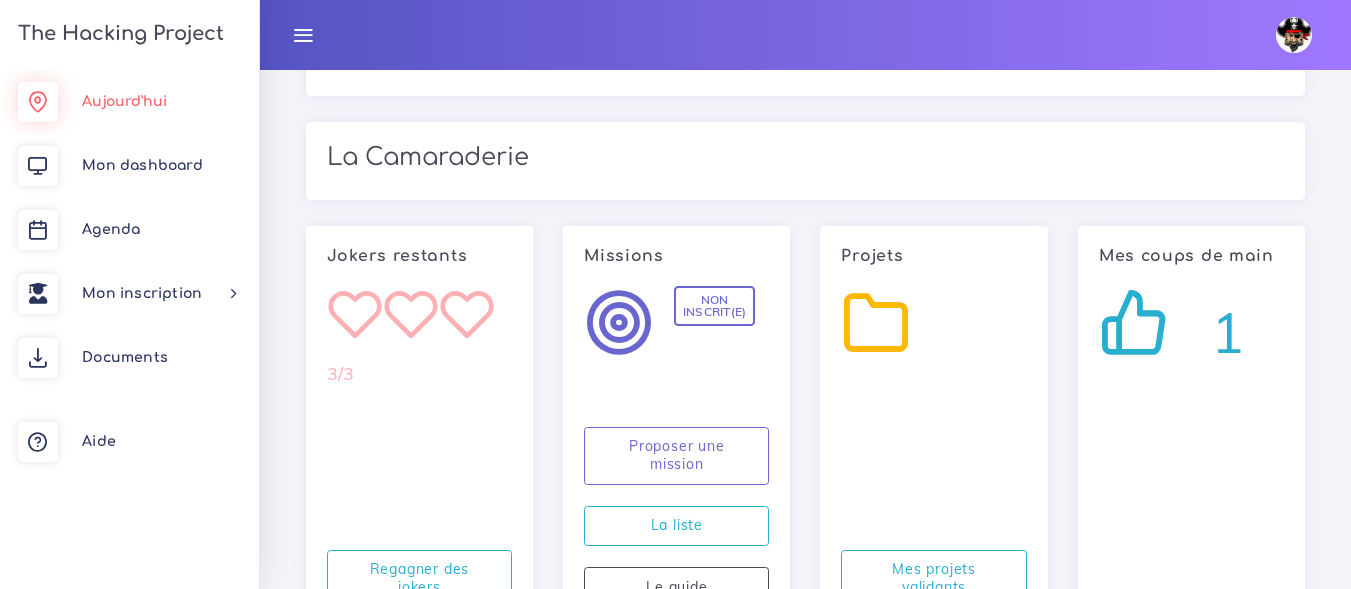 click on "Aujourd'hui" at bounding box center (124, 101) 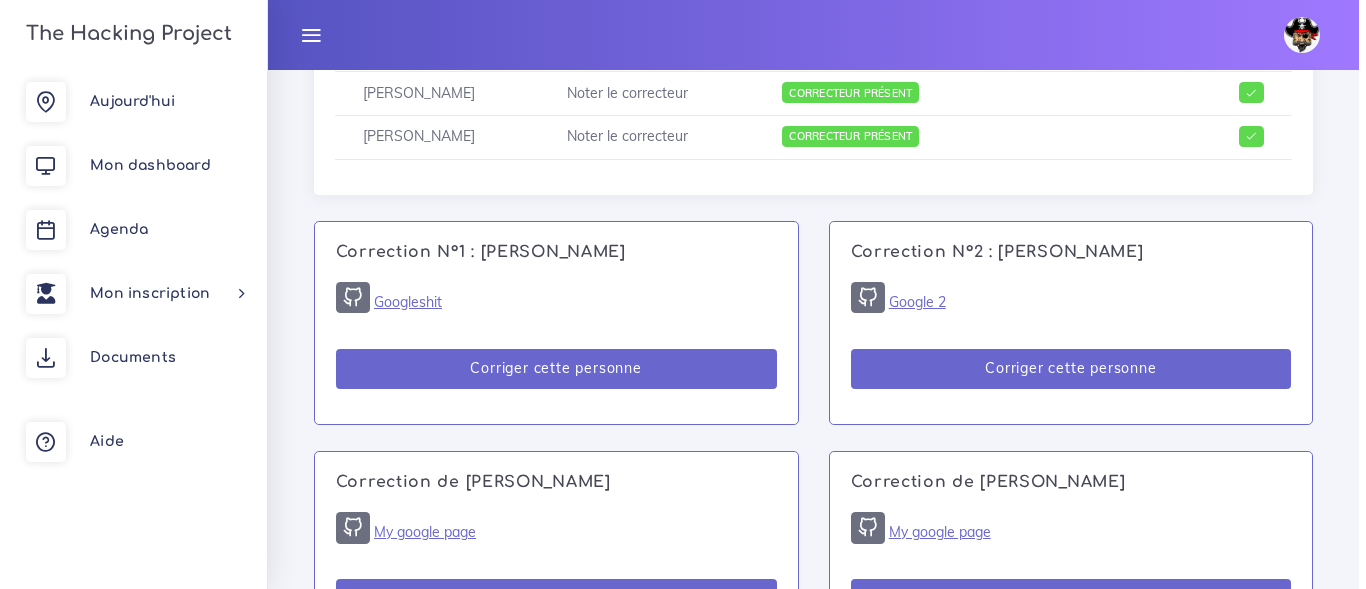 scroll, scrollTop: 1326, scrollLeft: 0, axis: vertical 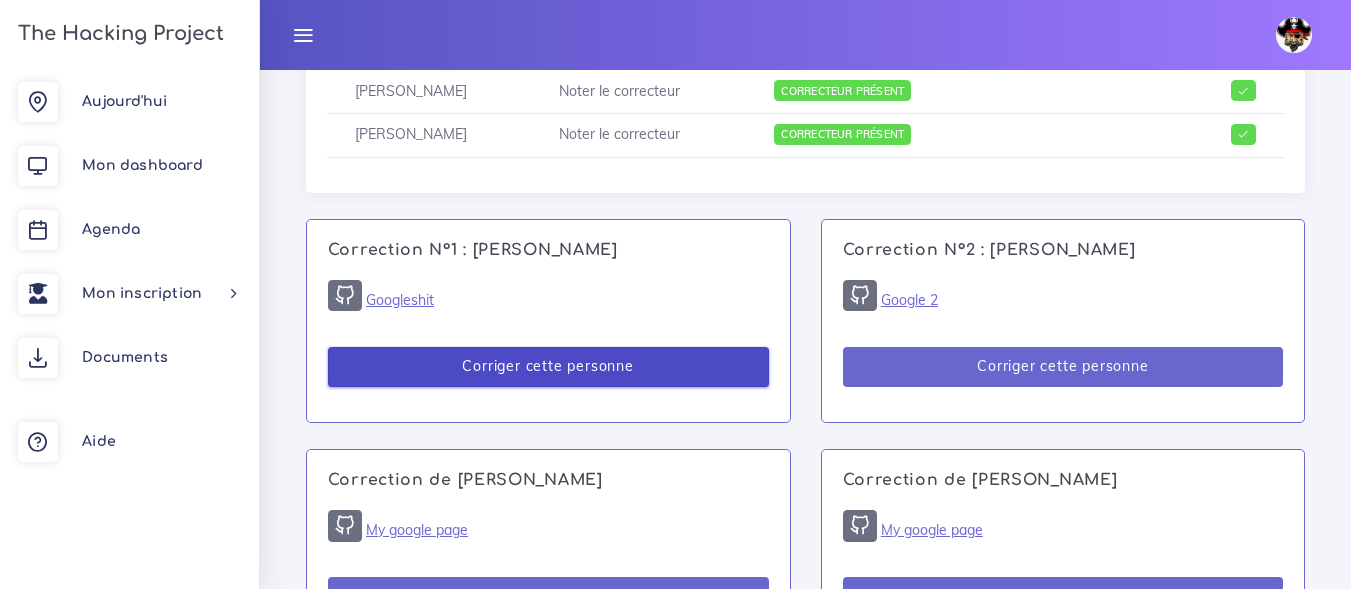 click on "Corriger cette personne" at bounding box center (548, 367) 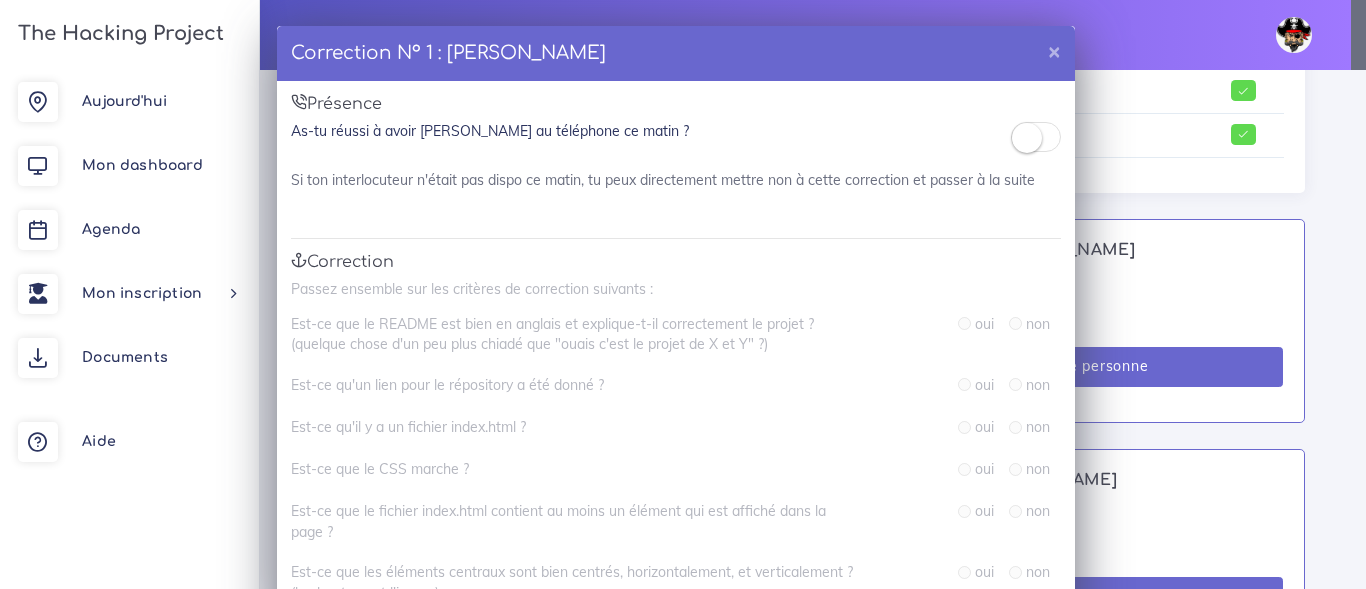 click at bounding box center [1027, 138] 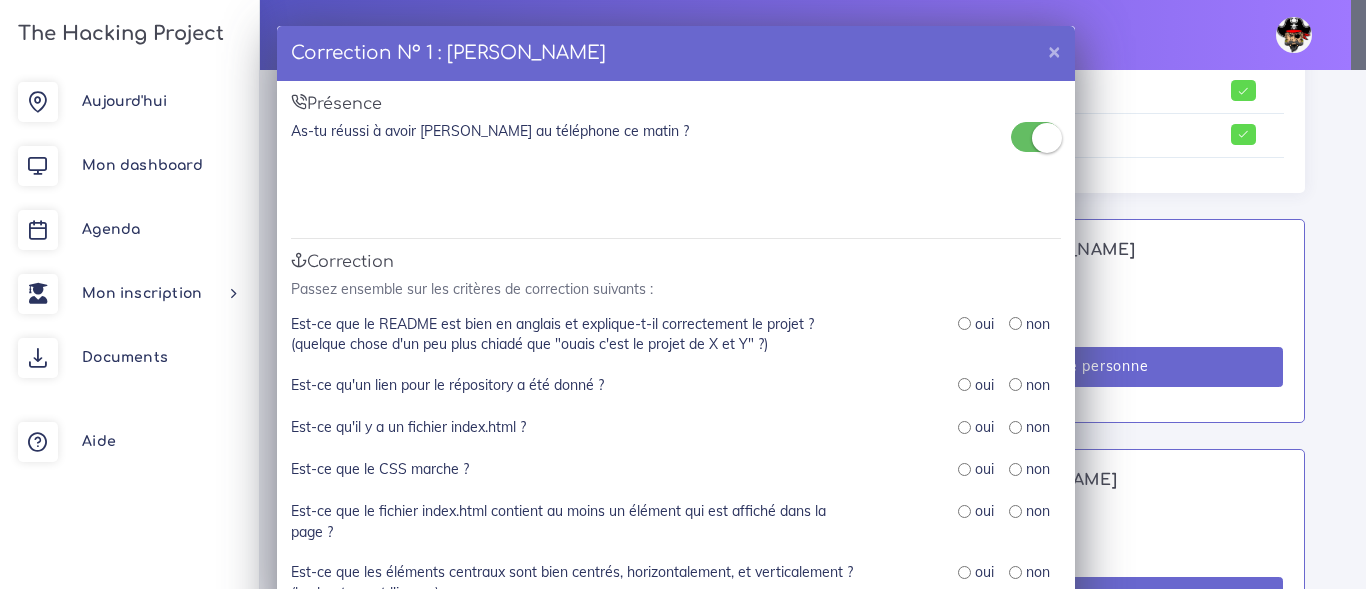 click at bounding box center [1015, 323] 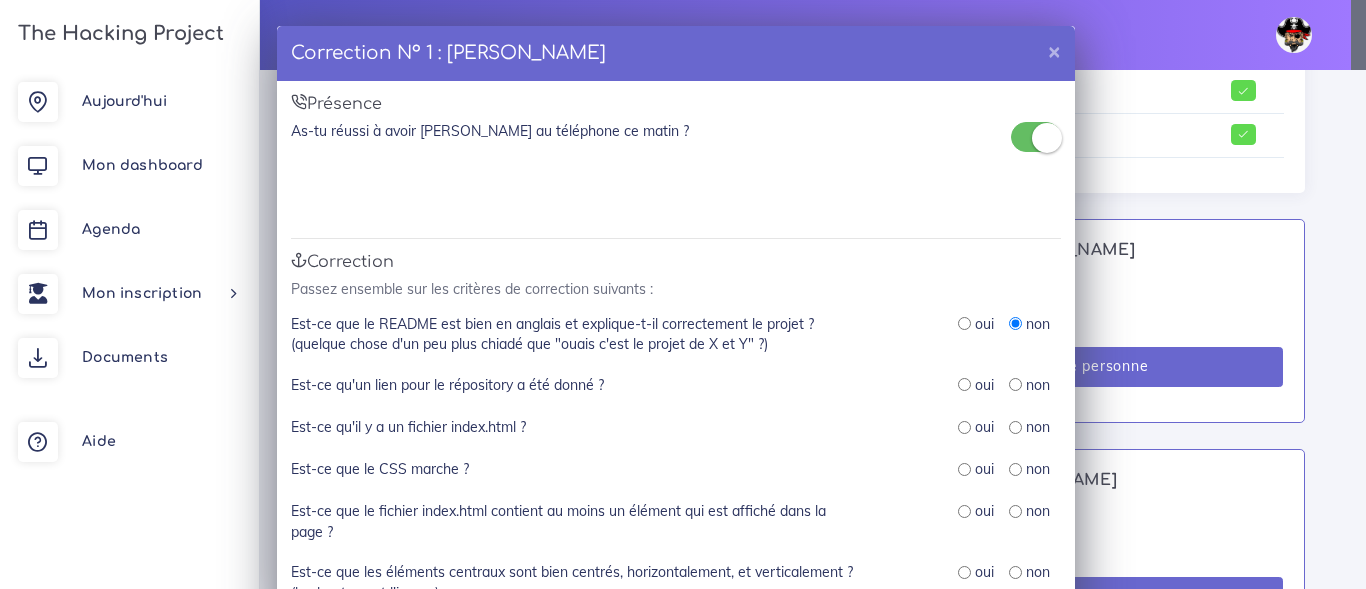 click at bounding box center [964, 384] 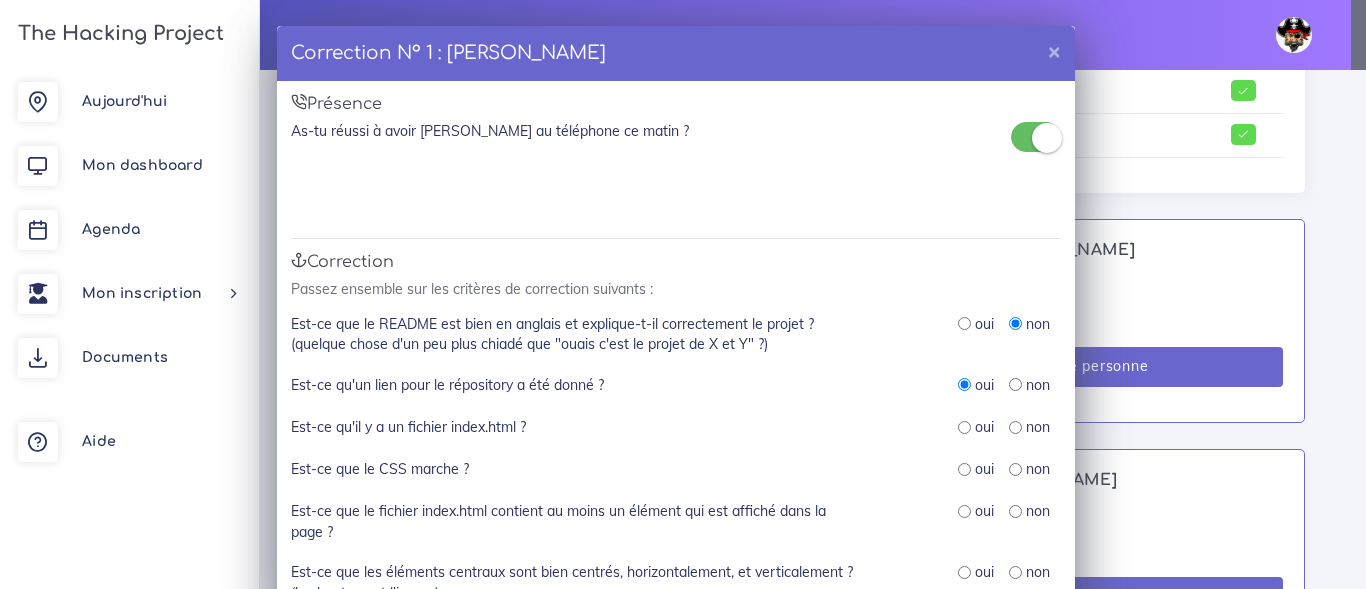 click at bounding box center [964, 427] 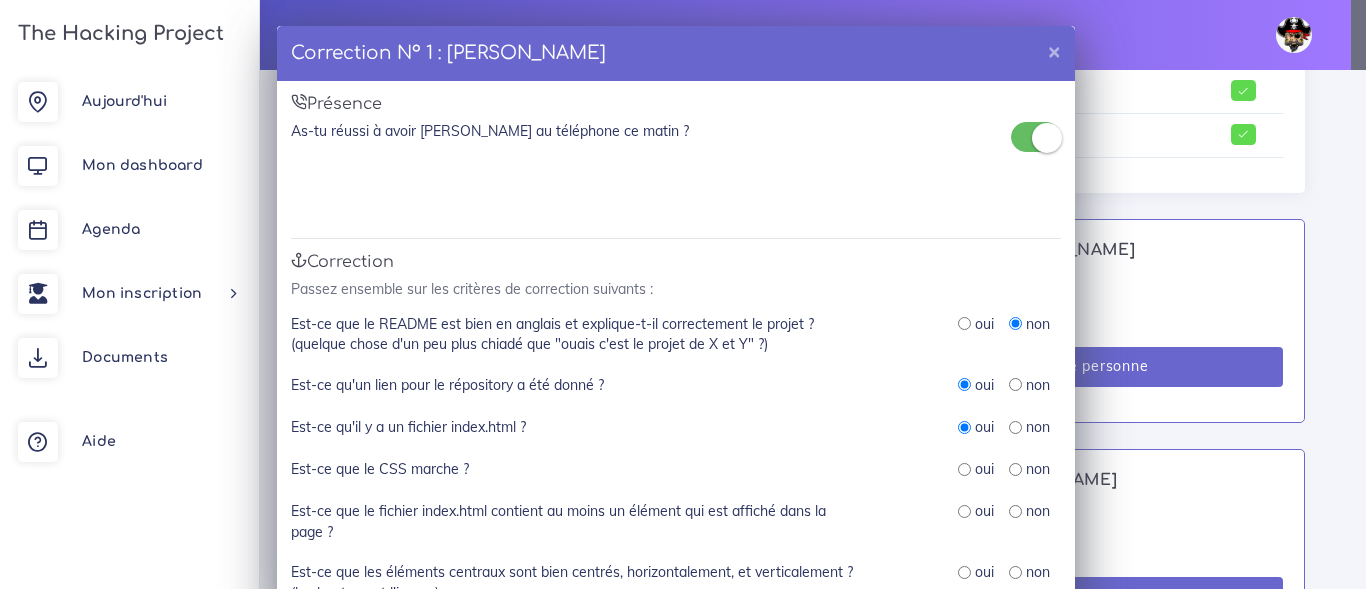 click on "oui" at bounding box center [976, 469] 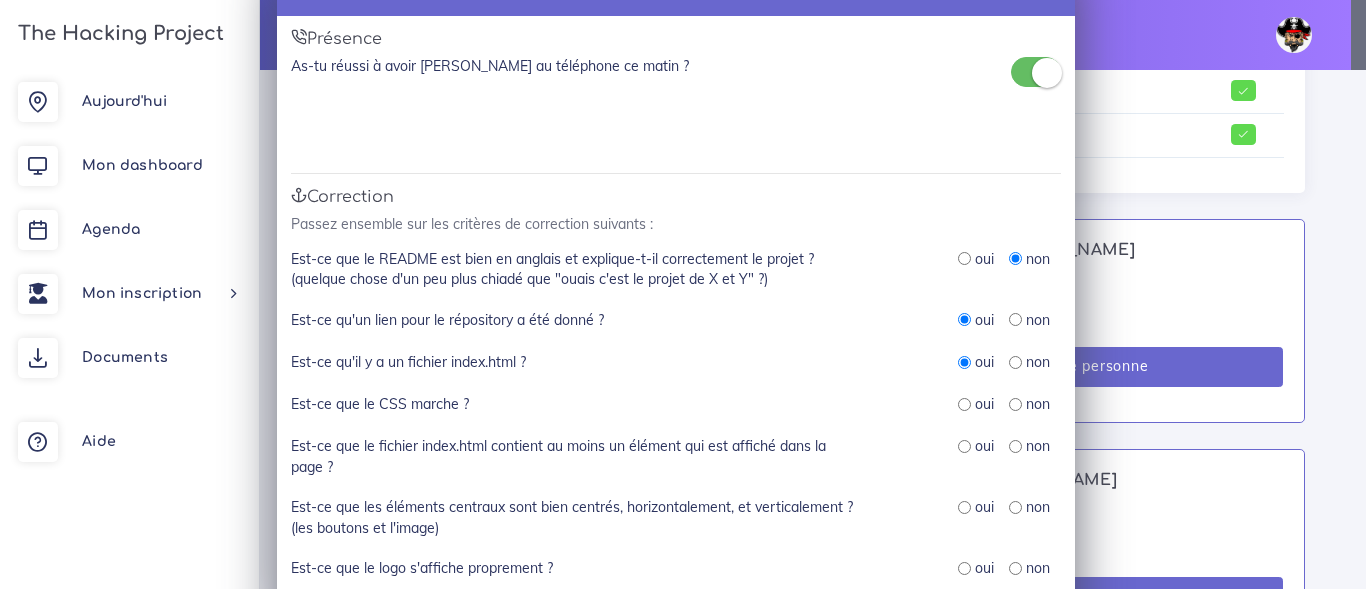 scroll, scrollTop: 100, scrollLeft: 0, axis: vertical 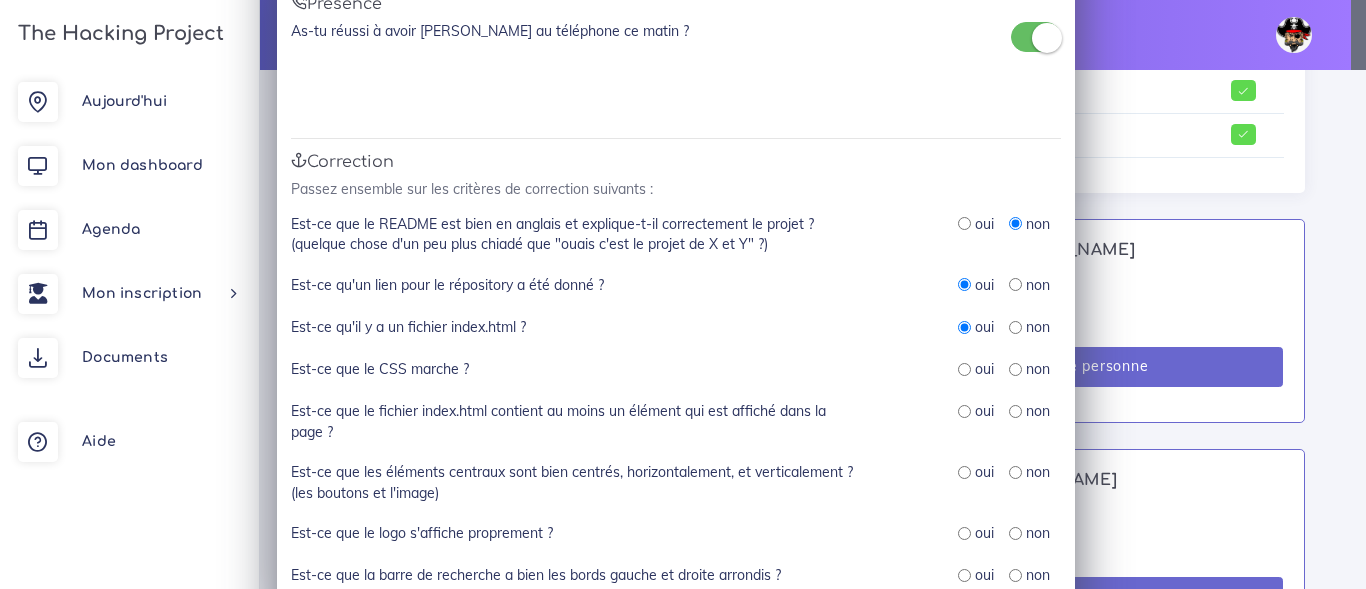 click at bounding box center [964, 369] 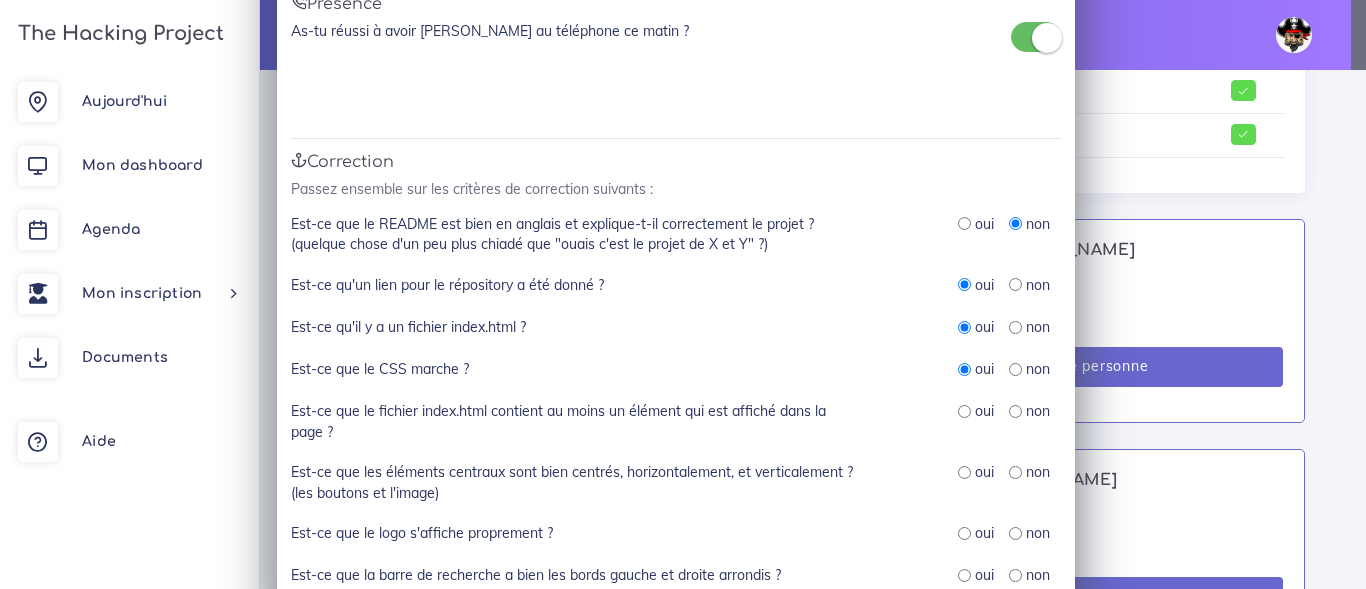 click on "oui" at bounding box center (976, 411) 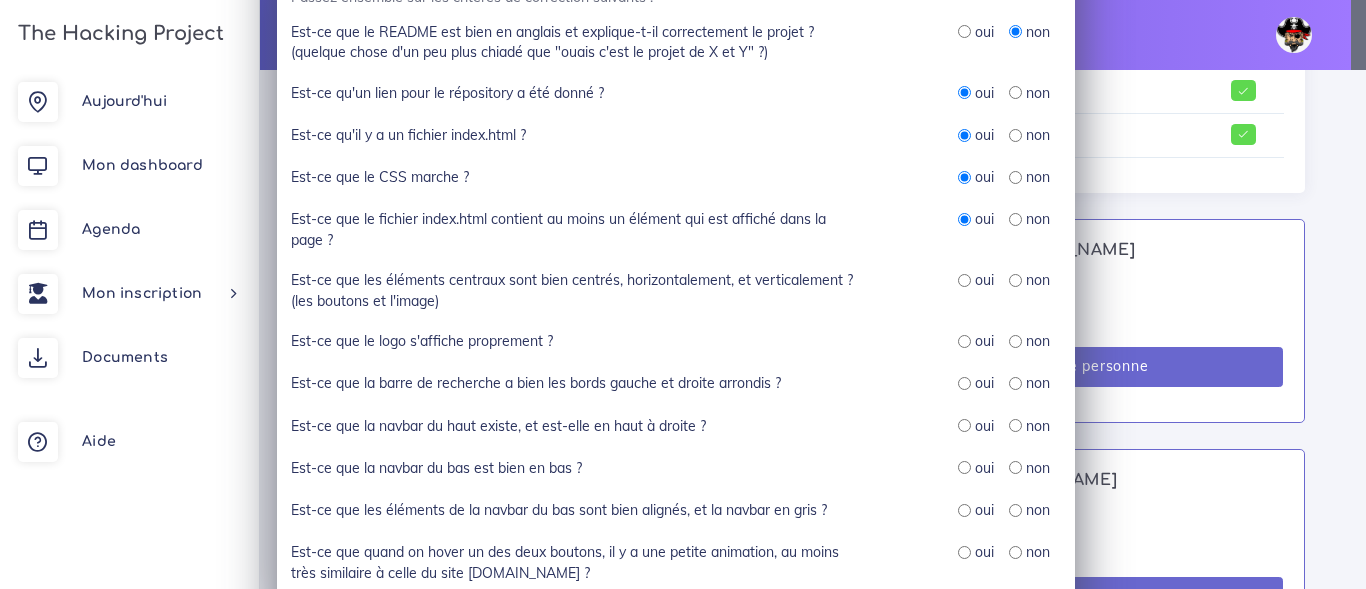 scroll, scrollTop: 300, scrollLeft: 0, axis: vertical 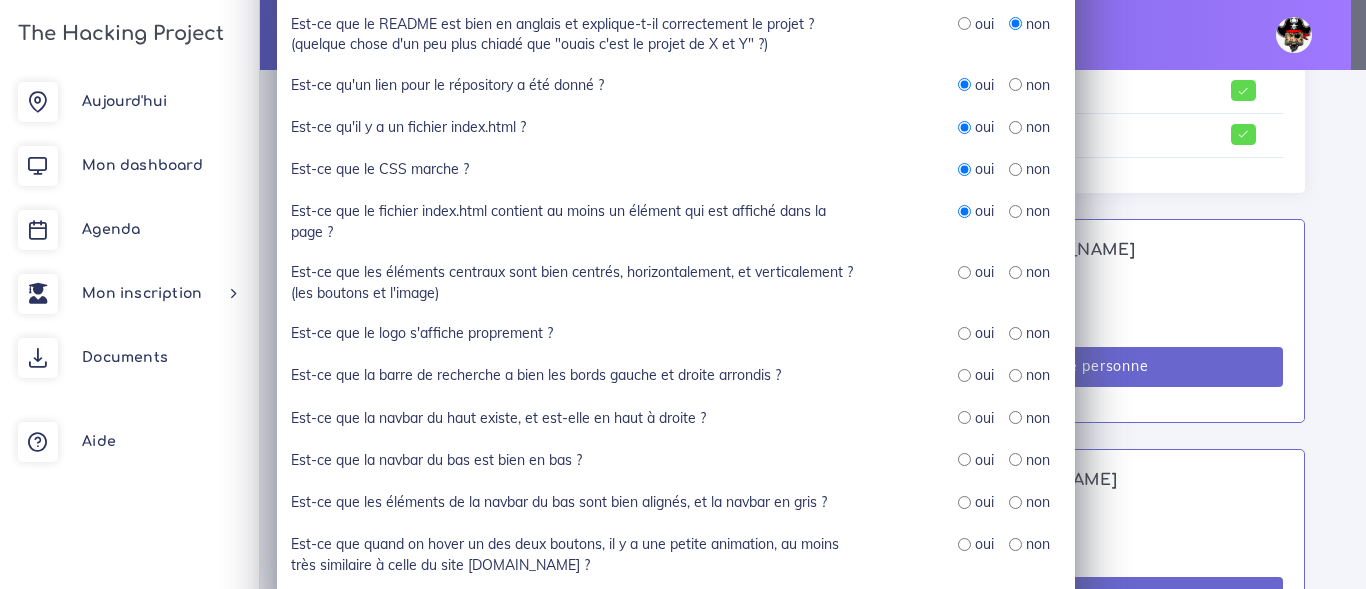 click at bounding box center [1015, 272] 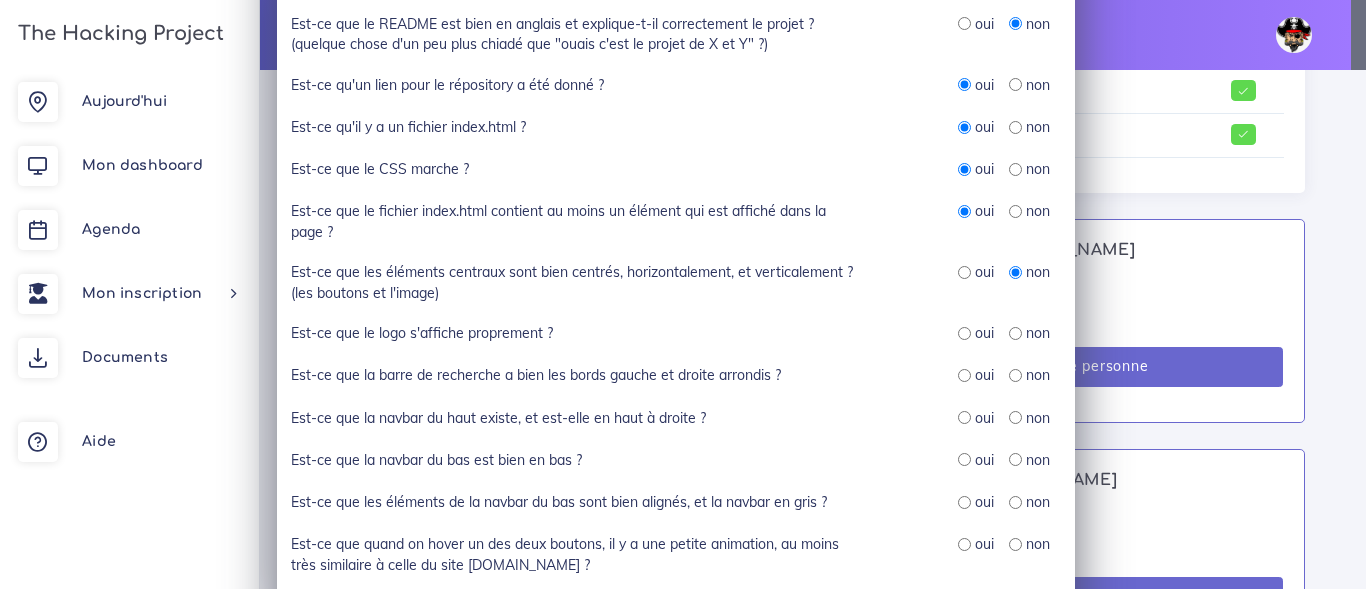 click at bounding box center (1015, 333) 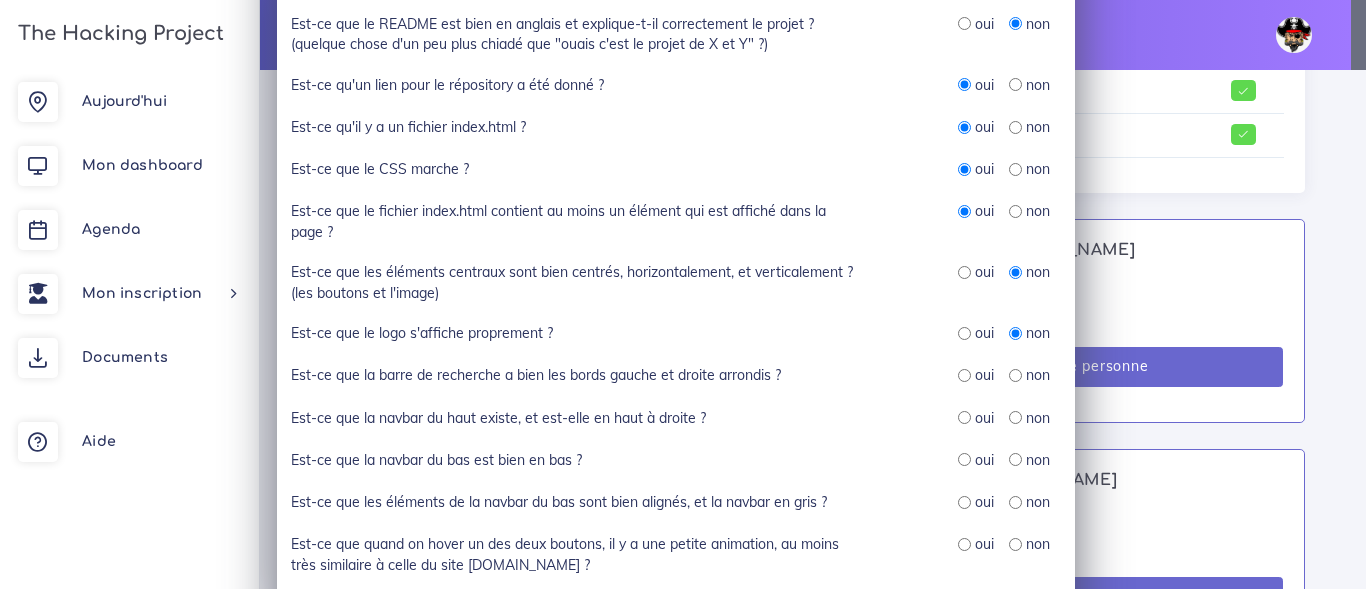 click at bounding box center (1015, 375) 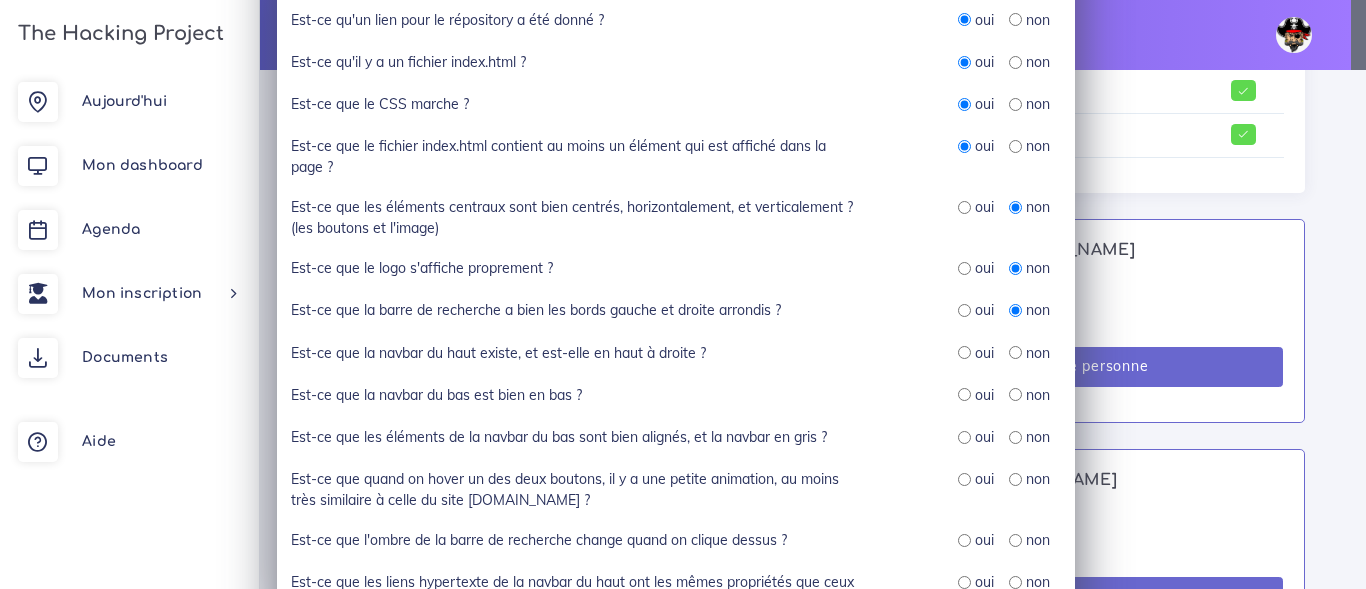 scroll, scrollTop: 400, scrollLeft: 0, axis: vertical 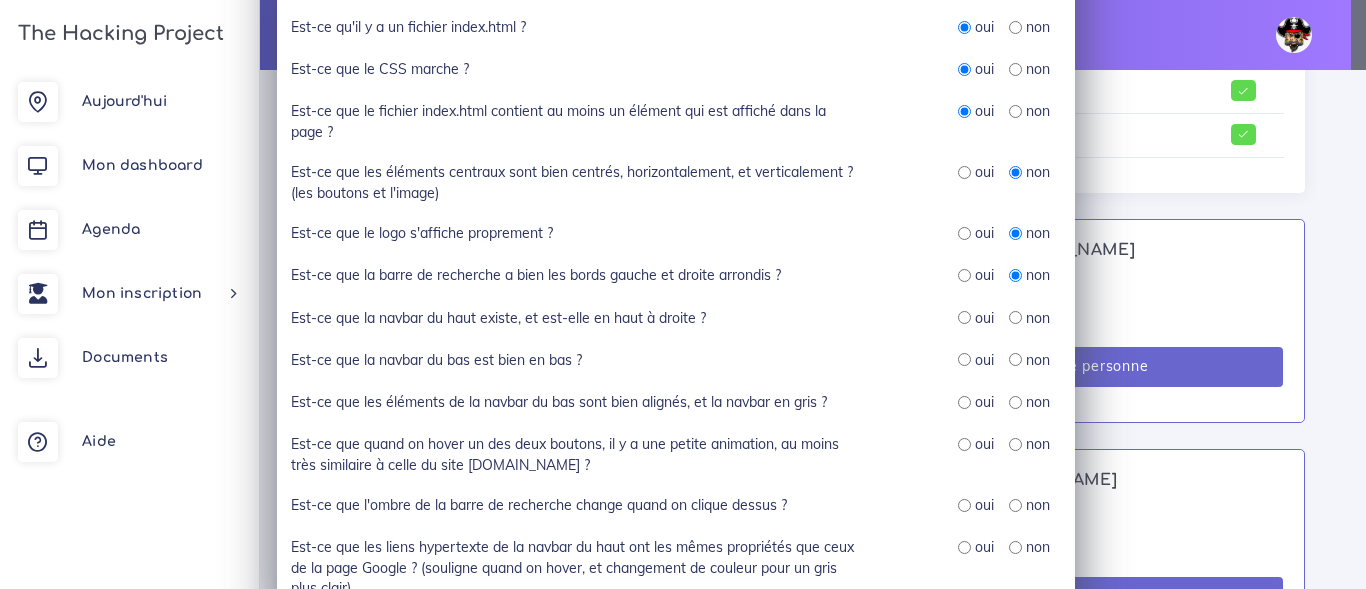 click at bounding box center (1015, 317) 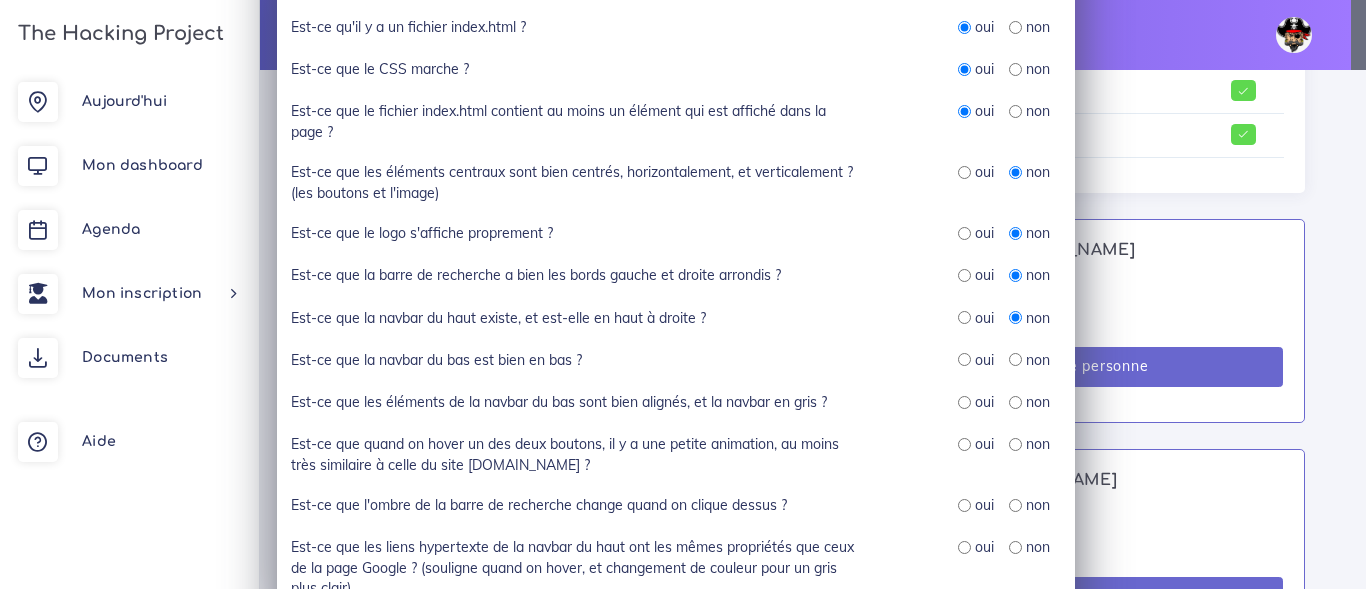 click at bounding box center [1015, 359] 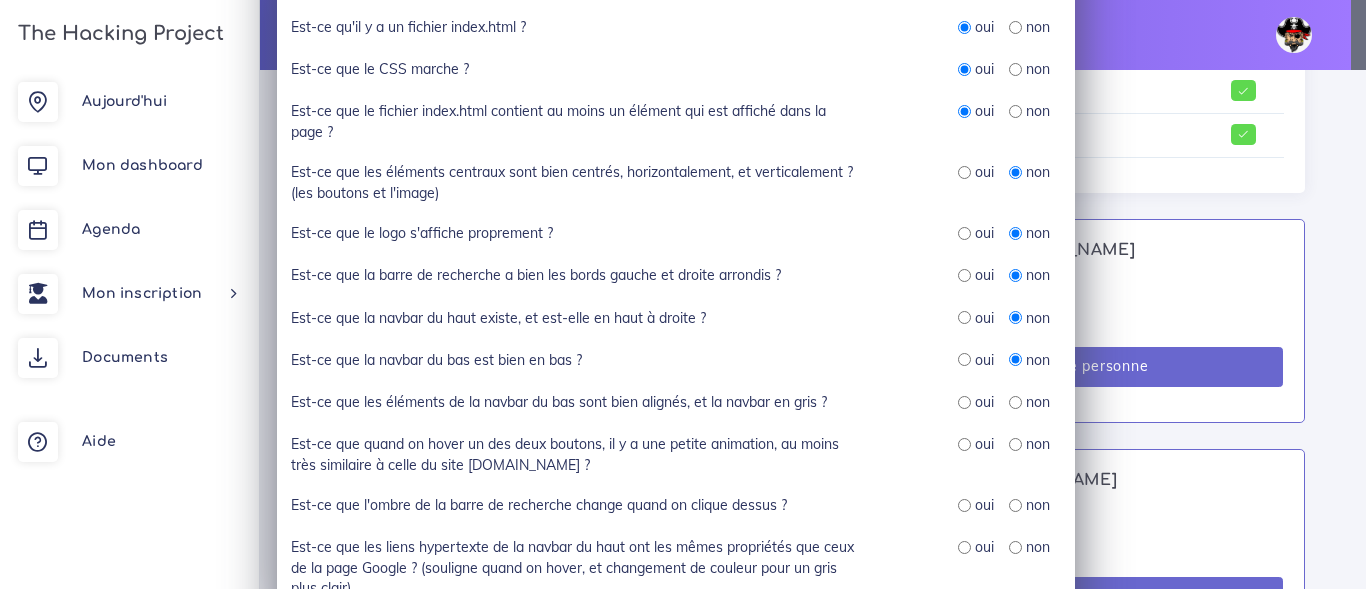 click at bounding box center [1015, 402] 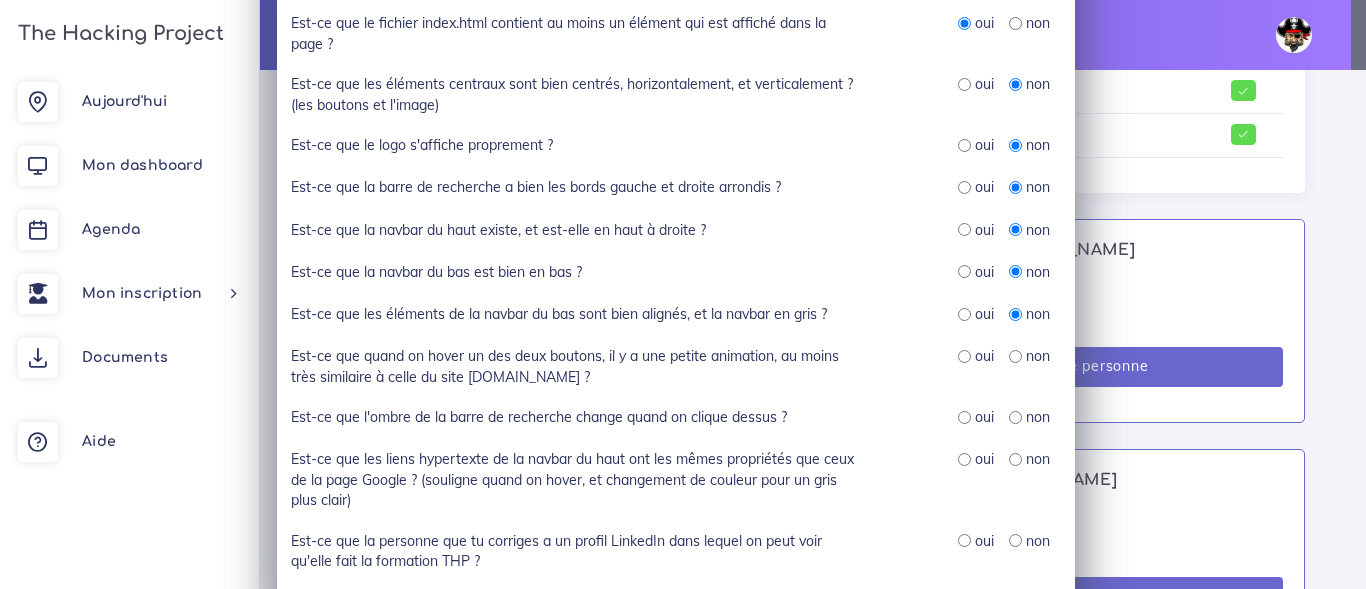 scroll, scrollTop: 600, scrollLeft: 0, axis: vertical 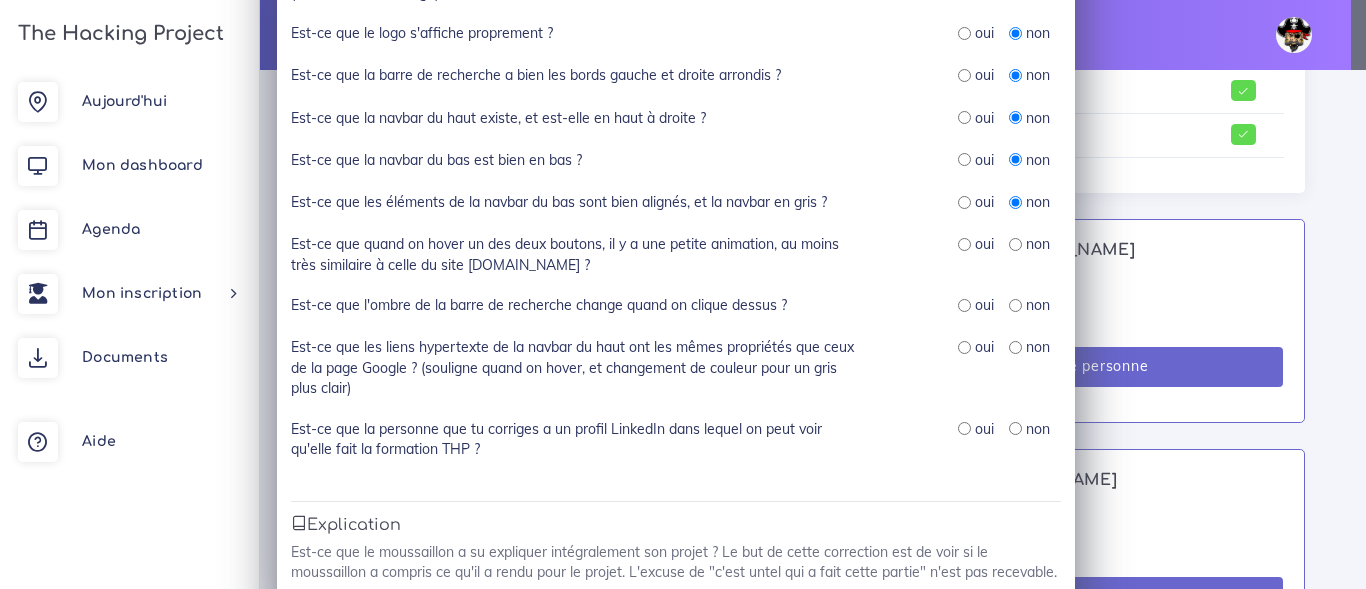 click at bounding box center [1015, 244] 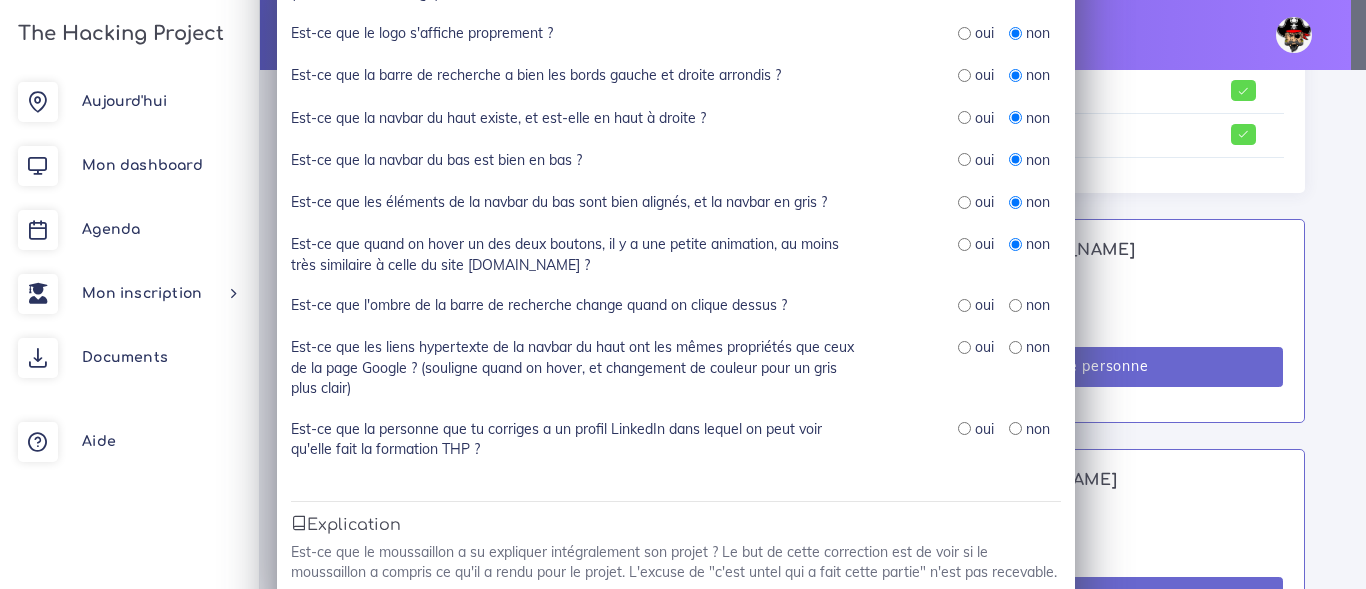 click at bounding box center (1015, 305) 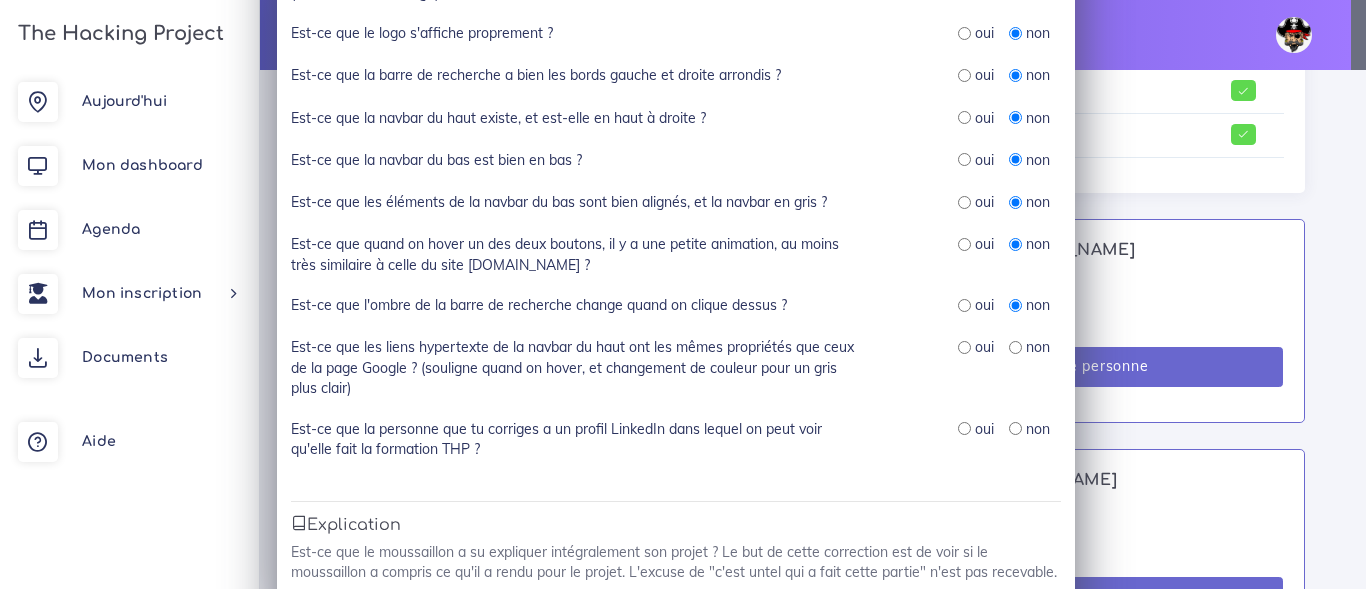 click at bounding box center [1015, 347] 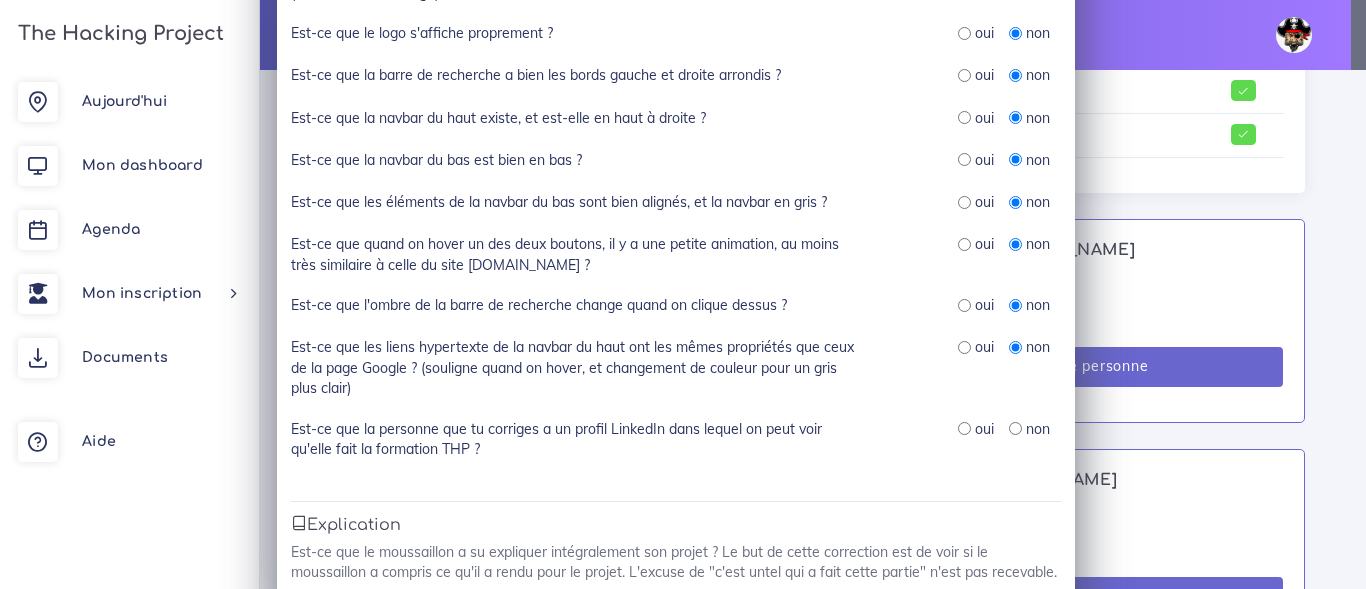 click at bounding box center [964, 428] 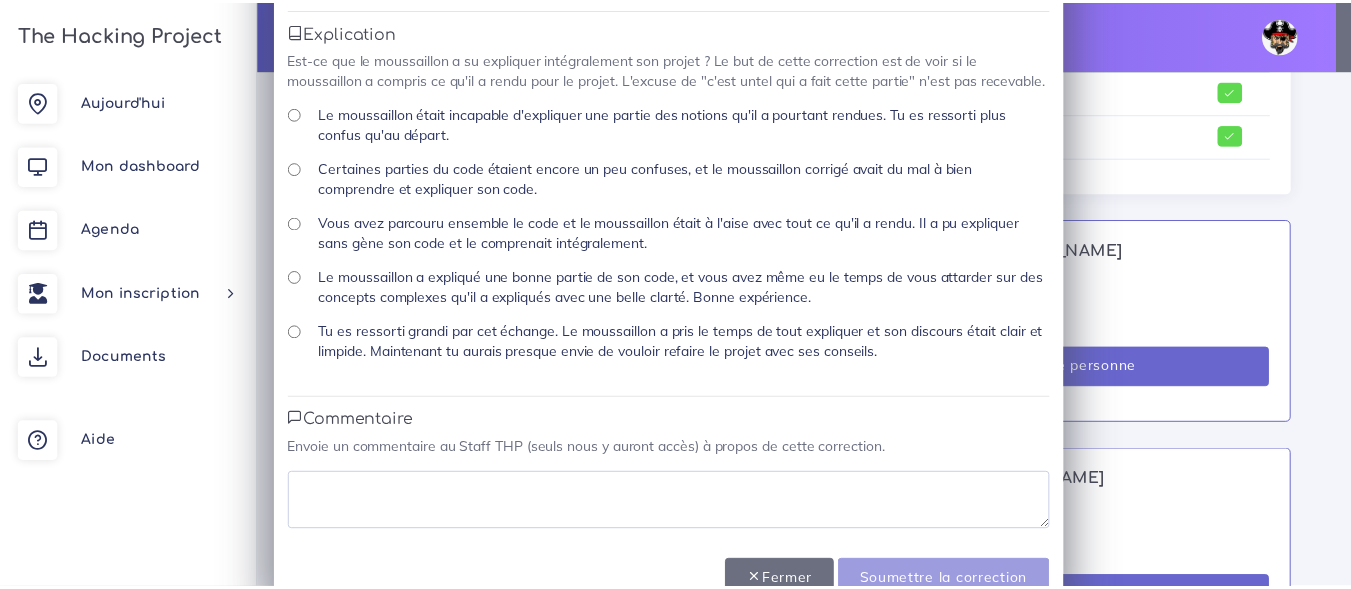 scroll, scrollTop: 1145, scrollLeft: 0, axis: vertical 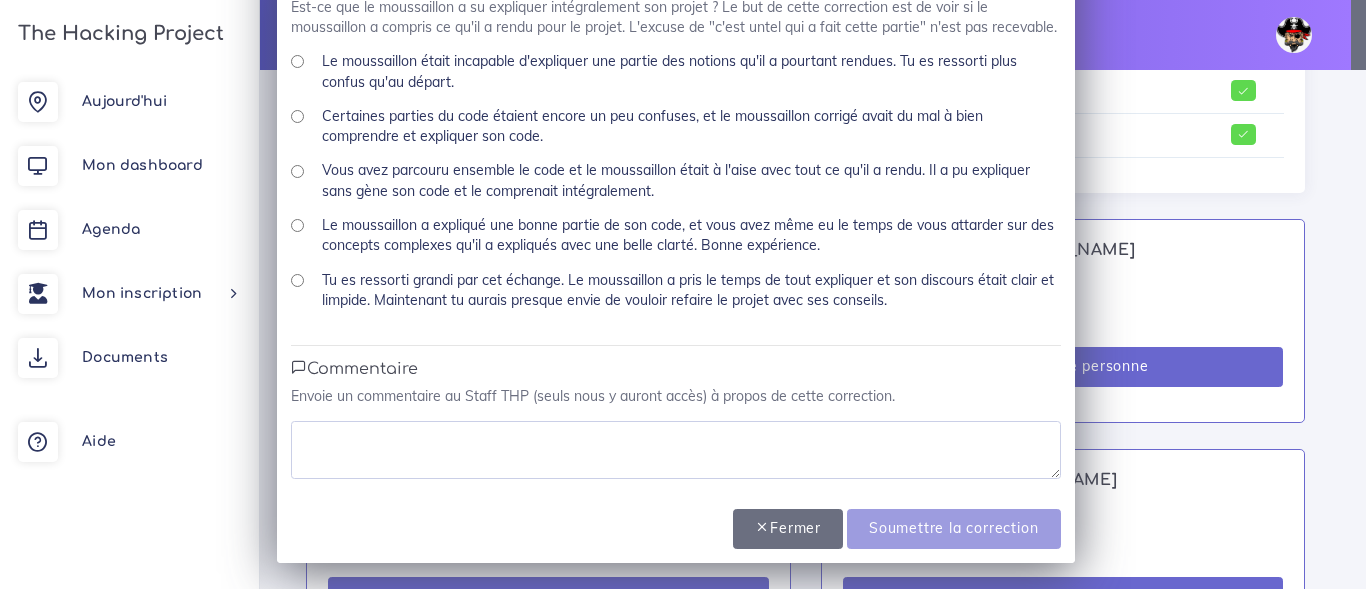 click on "Vous avez parcouru ensemble le code et le moussaillon était à l'aise avec tout ce qu'il a rendu. Il a pu expliquer sans gène son code et le comprenait intégralement." at bounding box center (297, 171) 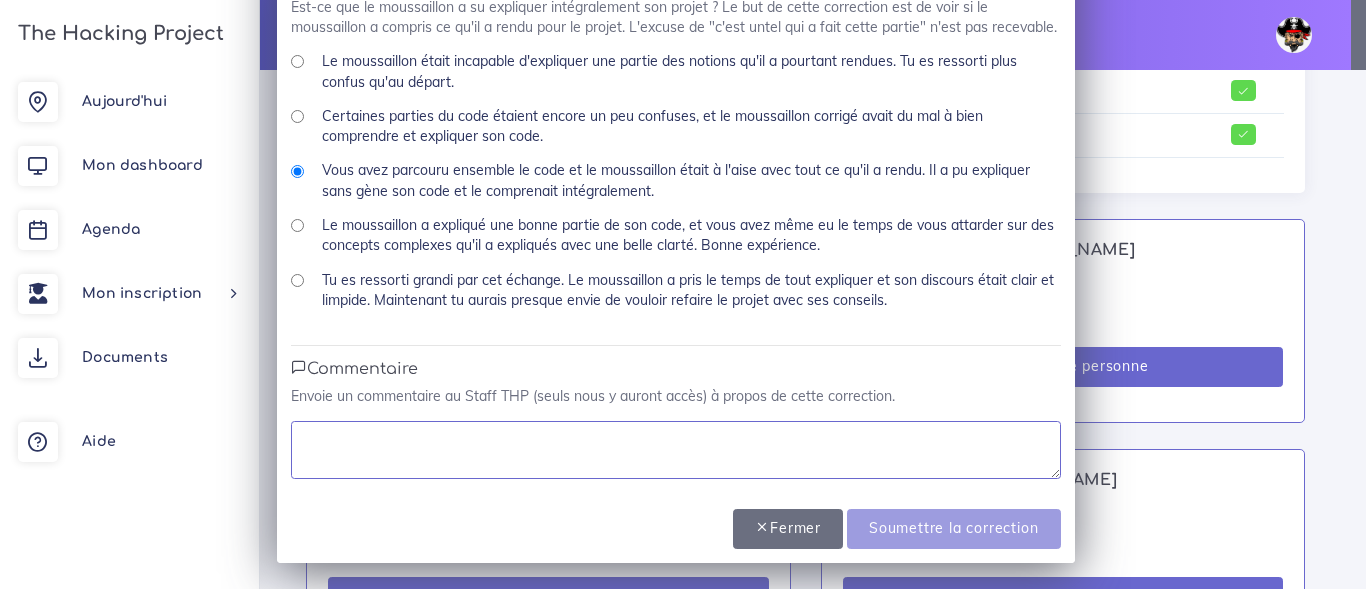 click at bounding box center [676, 450] 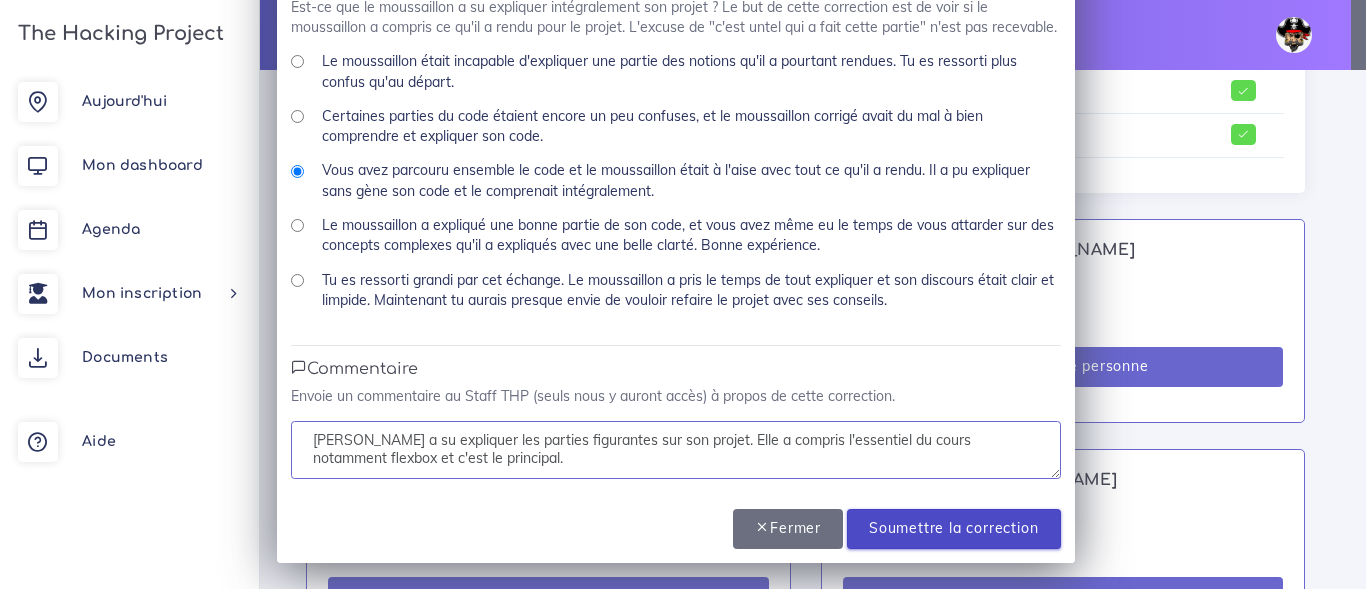 type on "[PERSON_NAME] a su expliquer les parties figurantes sur son projet. Elle a compris l'essentiel du cours notamment flexbox et c'est le principal." 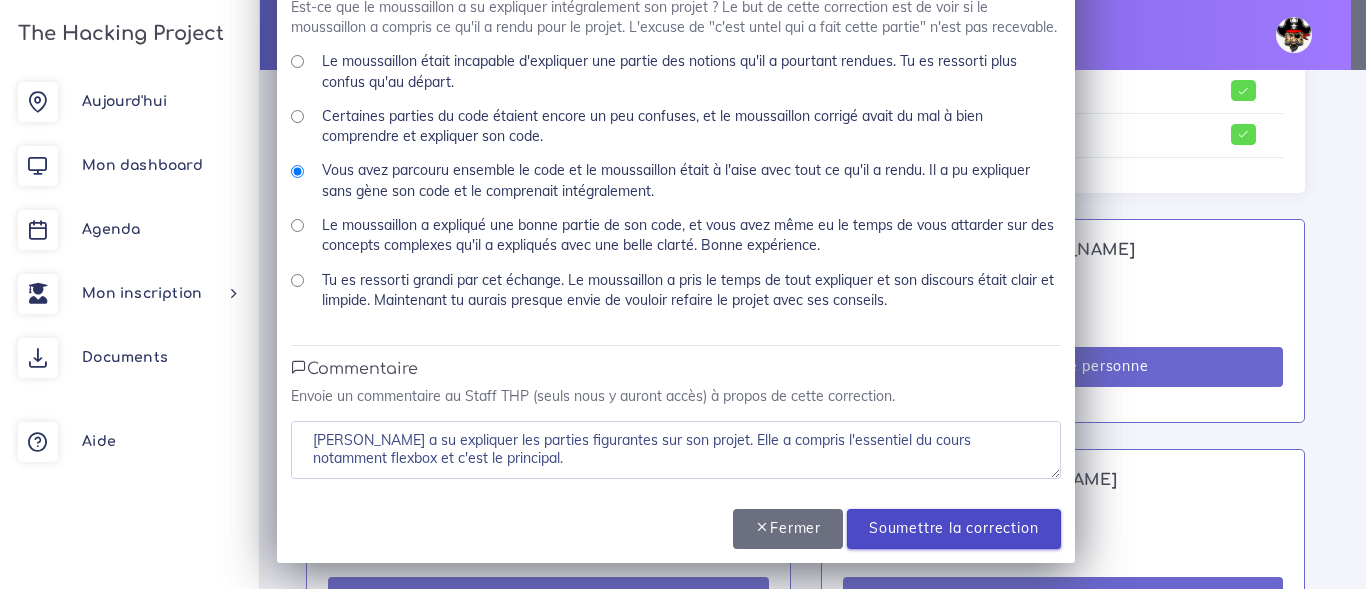 click on "Soumettre la correction" at bounding box center [953, 529] 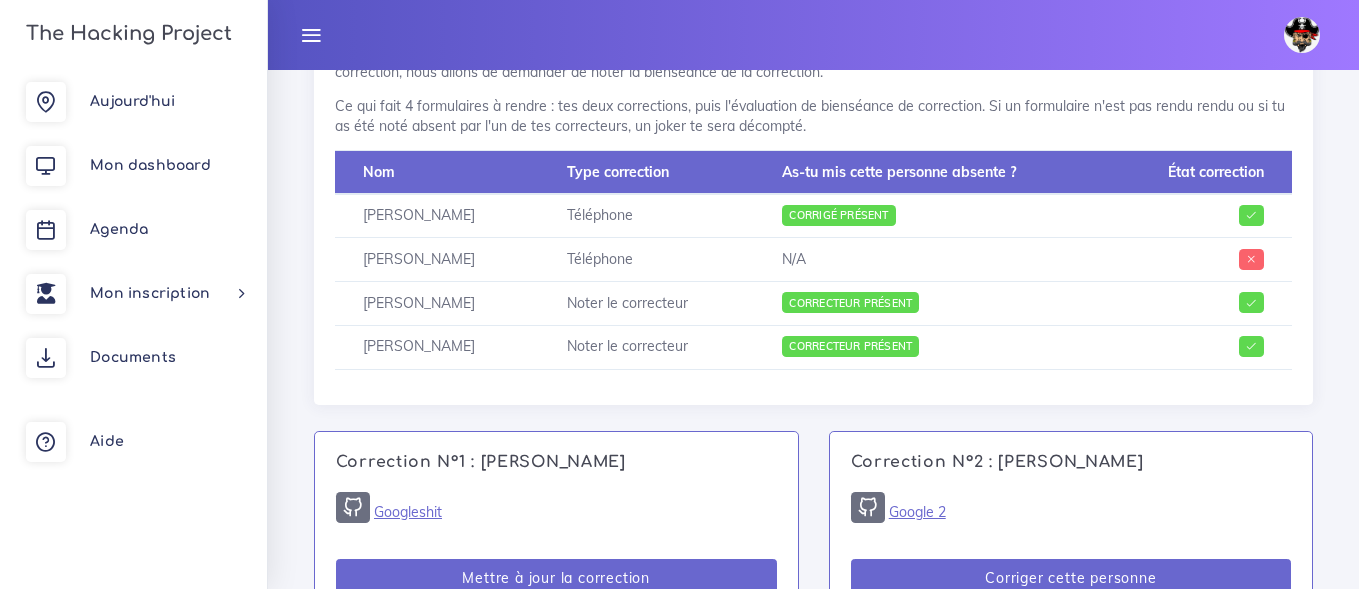 scroll, scrollTop: 1214, scrollLeft: 0, axis: vertical 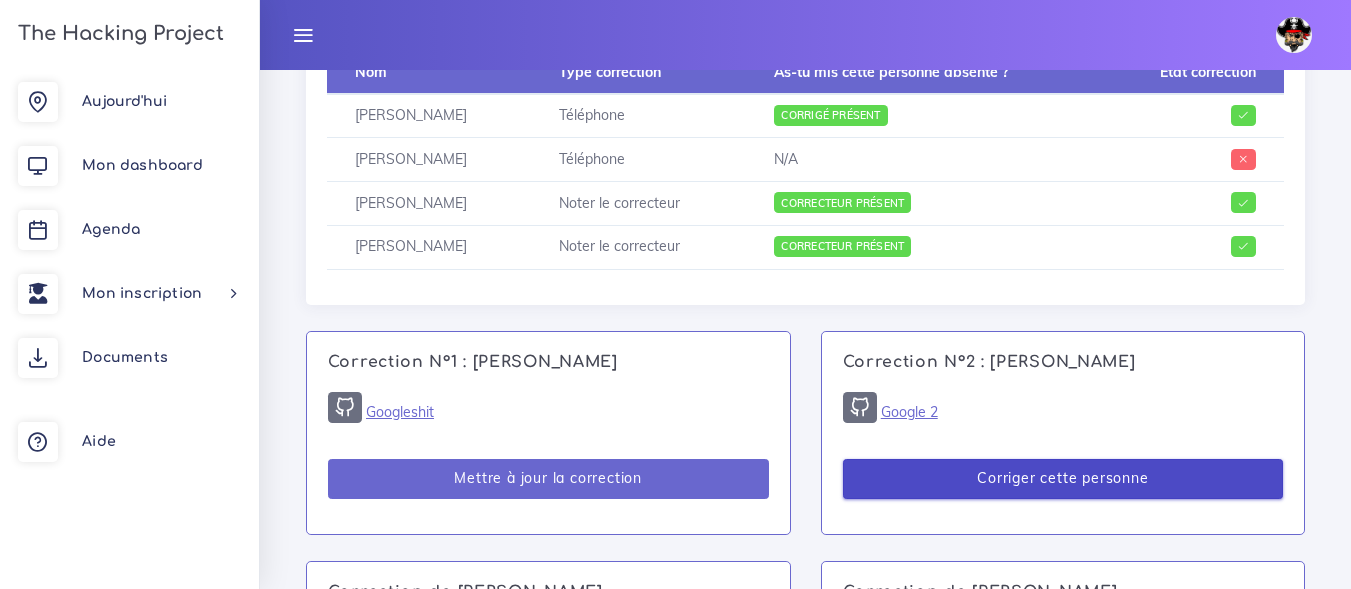 click on "Corriger cette personne" at bounding box center [1063, 479] 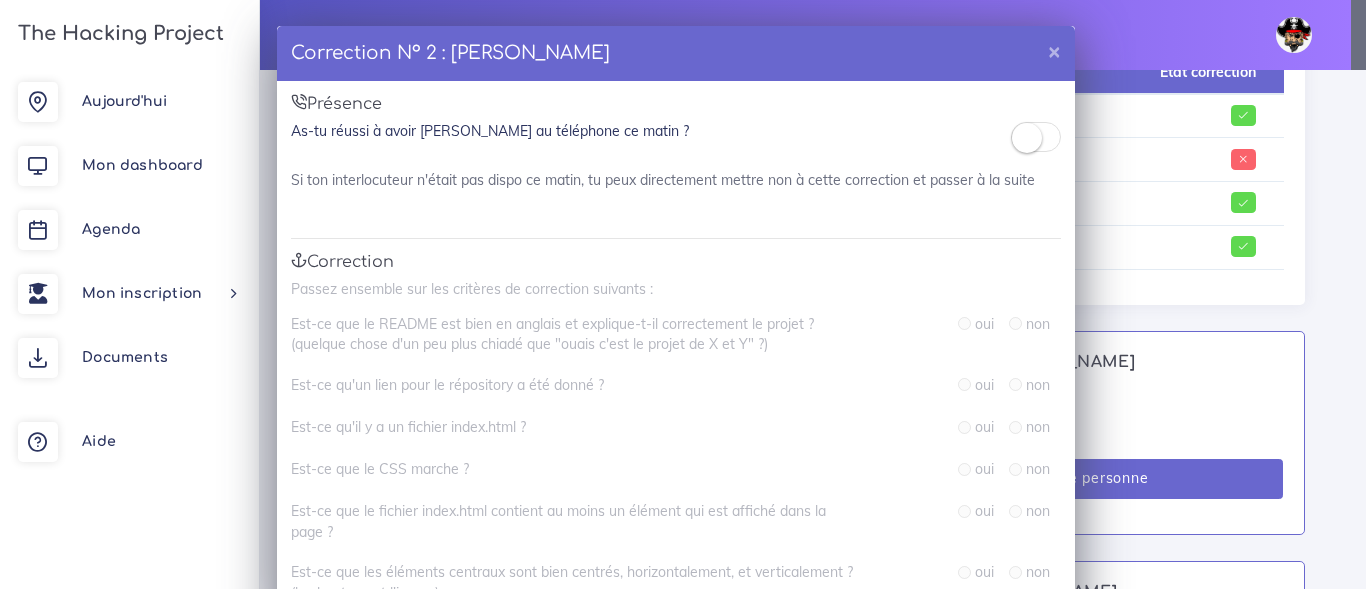 click at bounding box center [1027, 138] 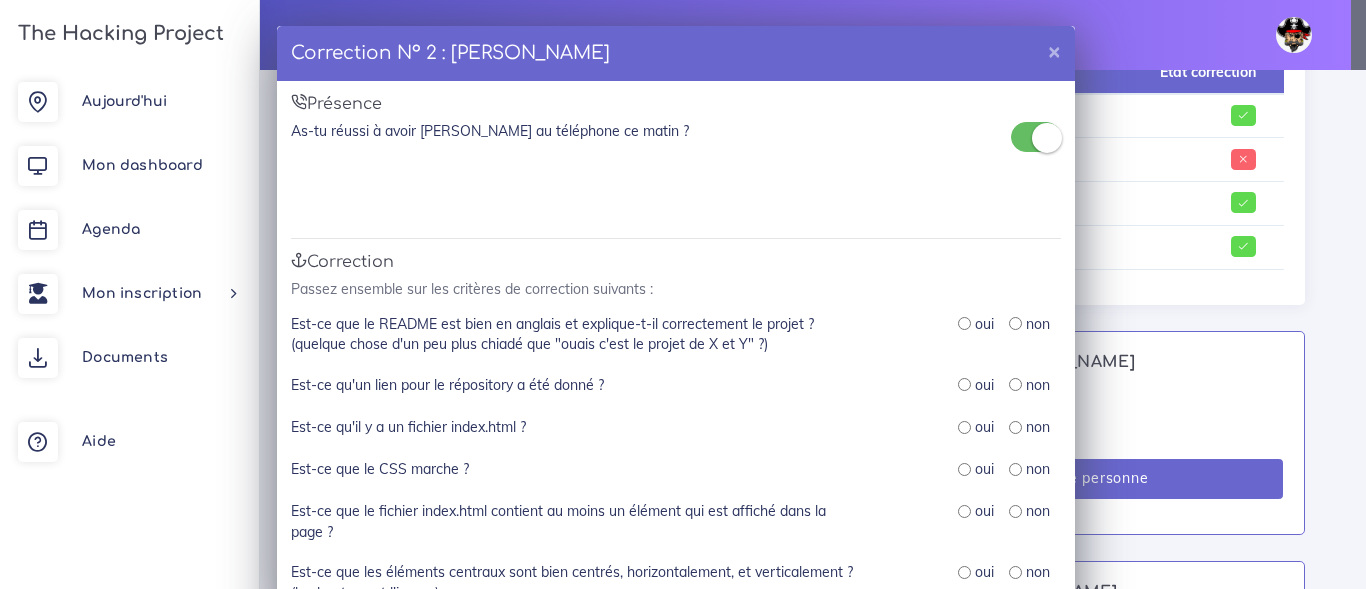 click at bounding box center (964, 323) 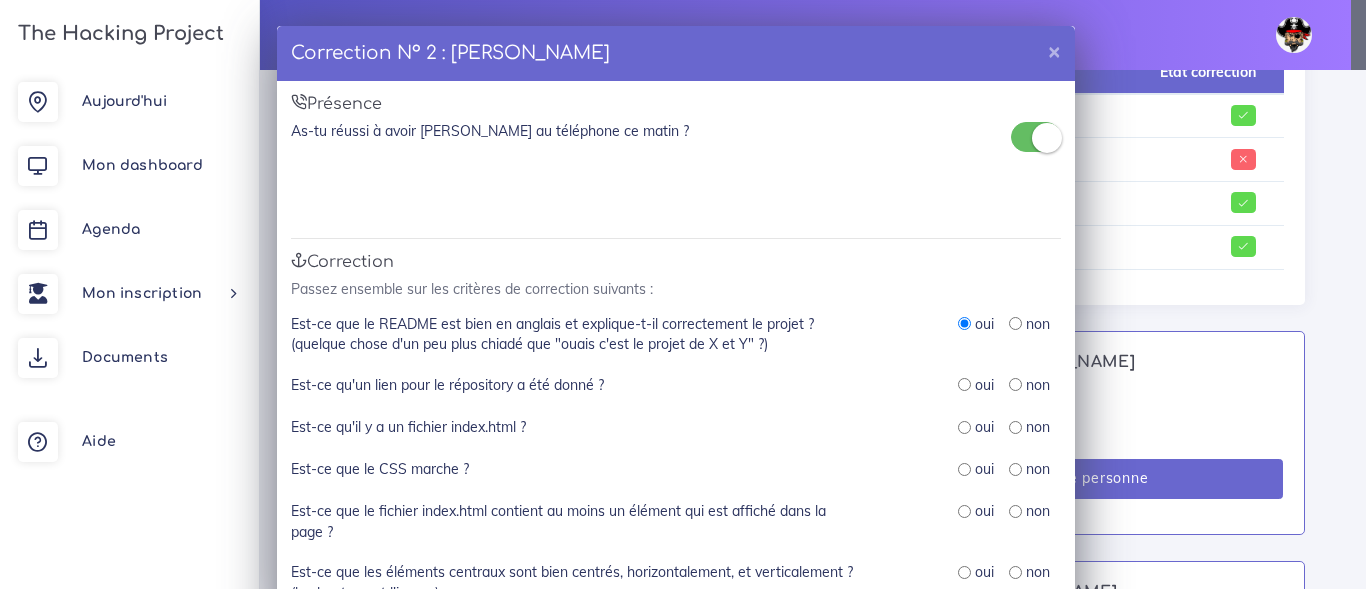 click at bounding box center [964, 384] 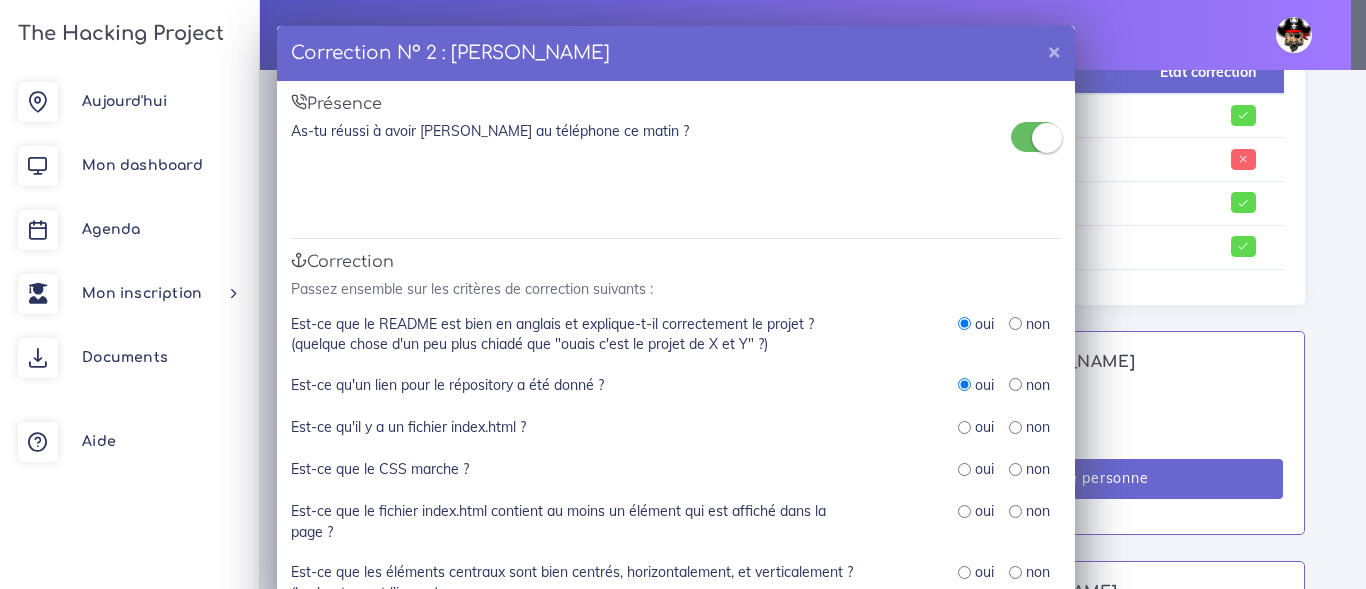 click at bounding box center [964, 427] 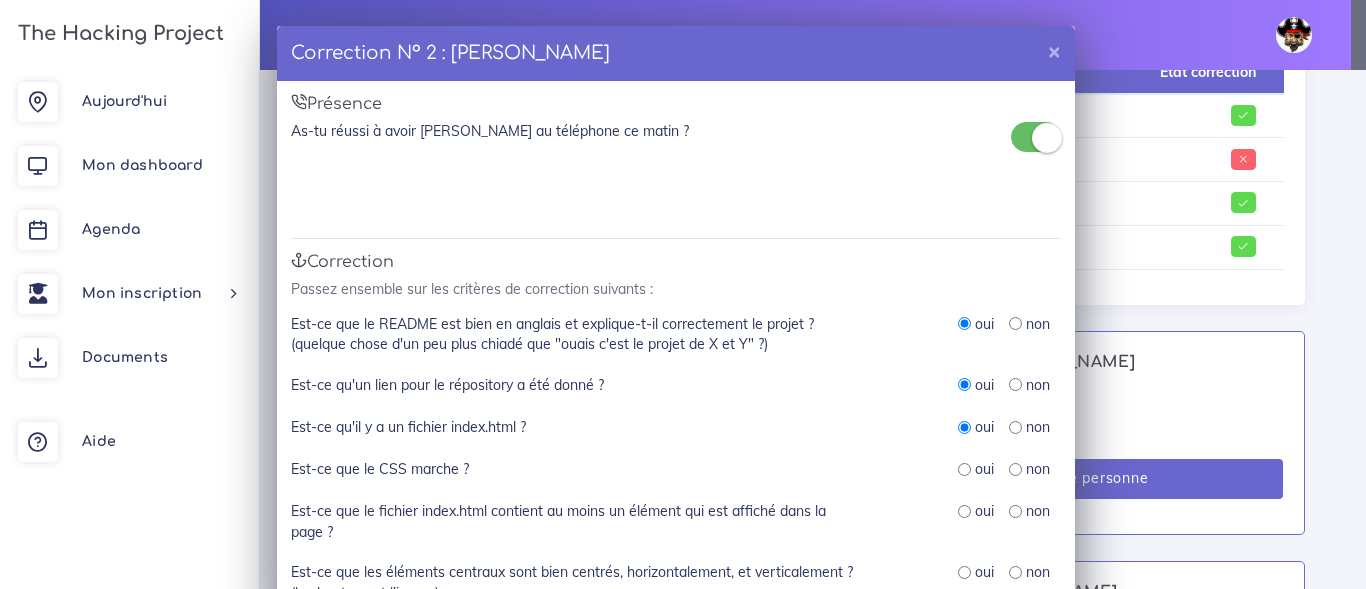scroll, scrollTop: 100, scrollLeft: 0, axis: vertical 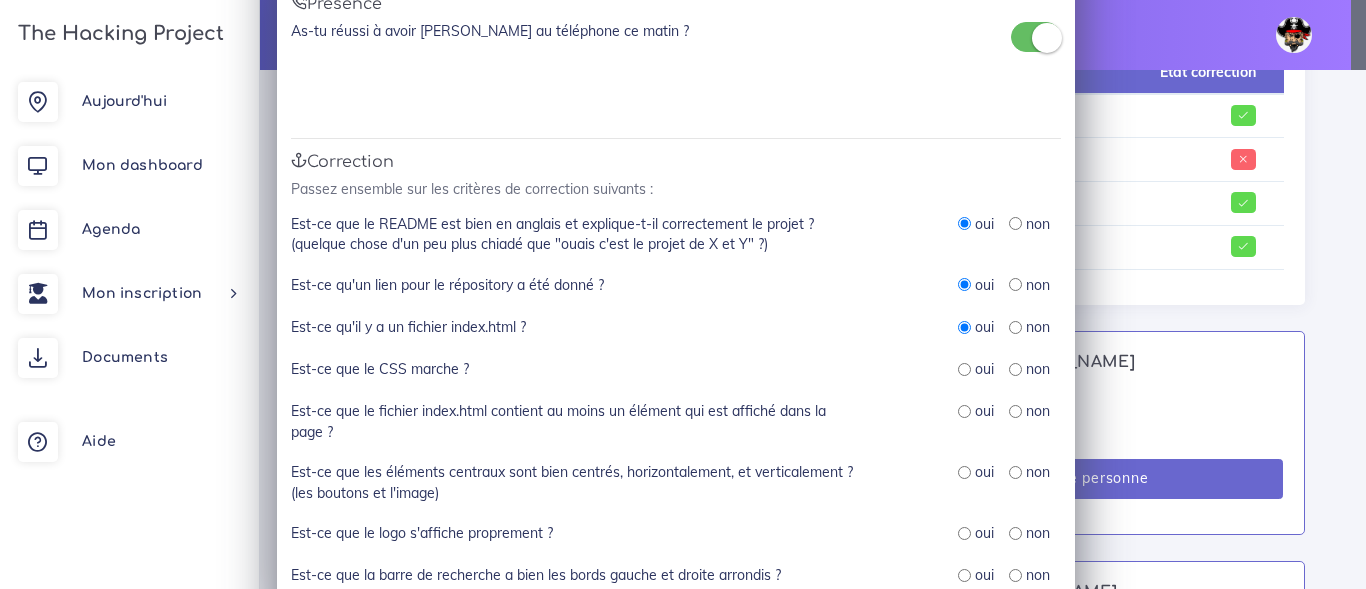 click at bounding box center [964, 369] 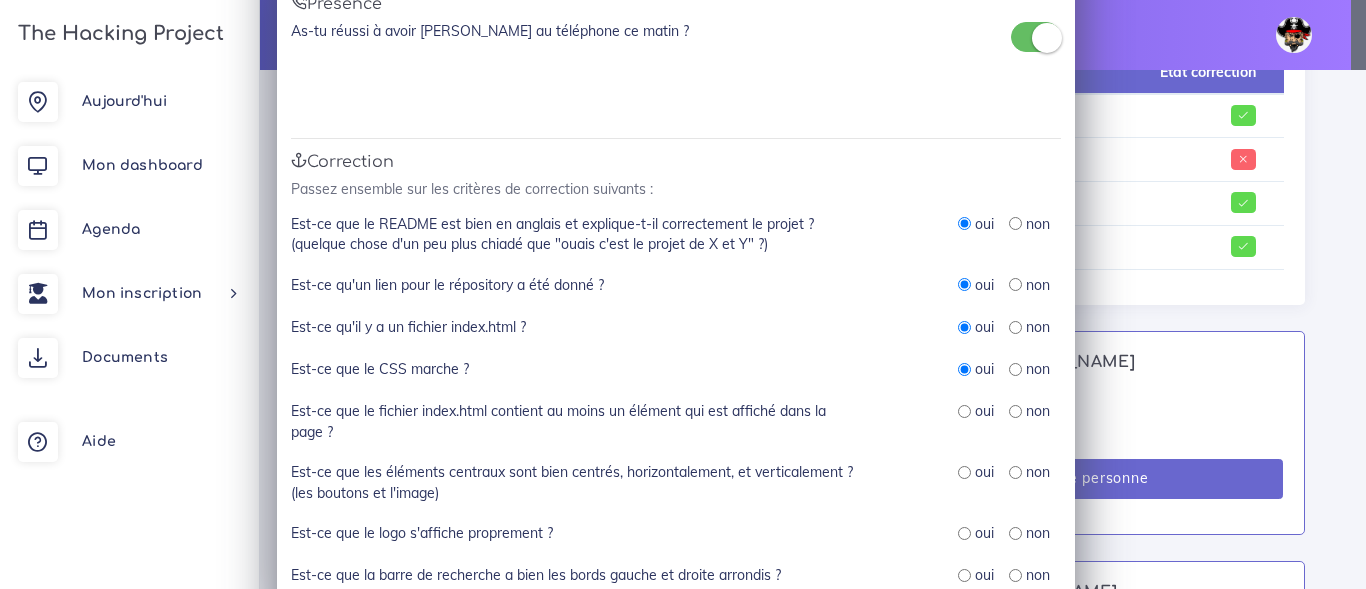 click at bounding box center [964, 411] 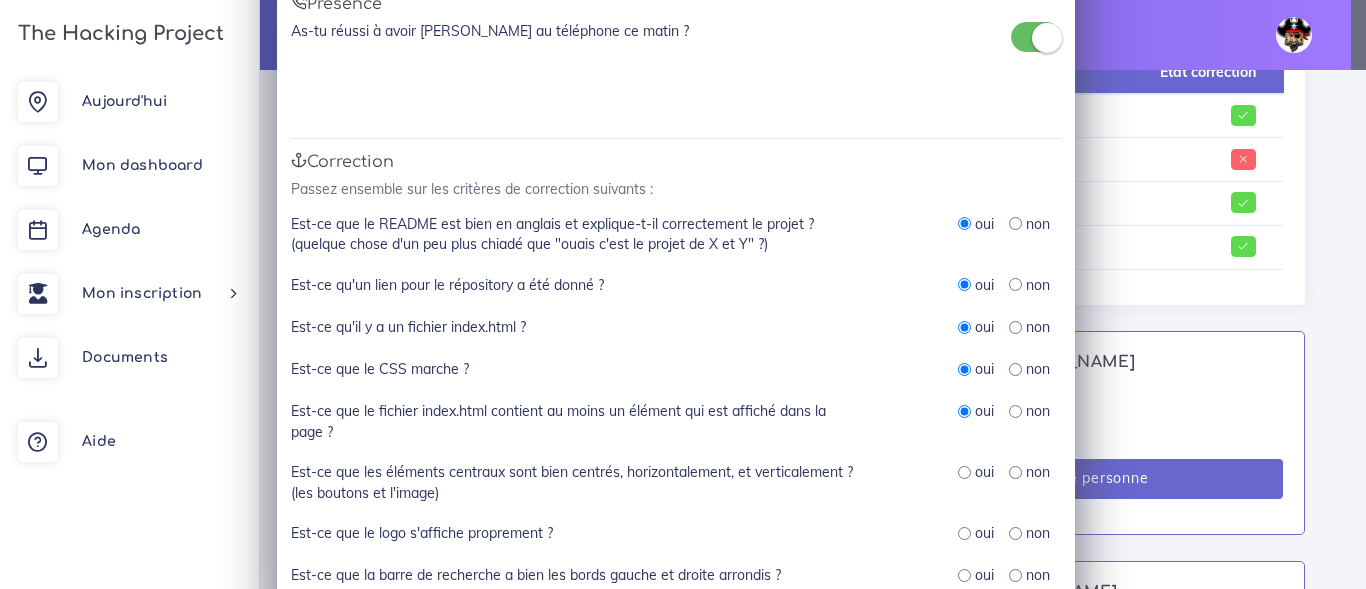 scroll, scrollTop: 200, scrollLeft: 0, axis: vertical 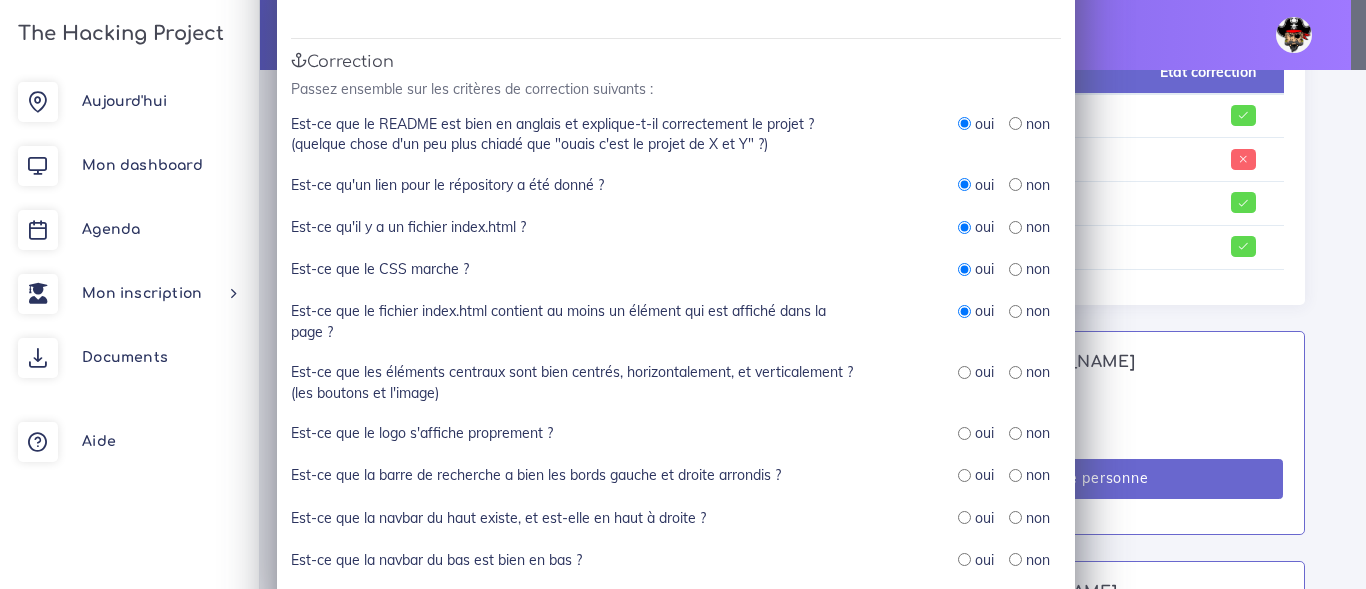 click at bounding box center [964, 372] 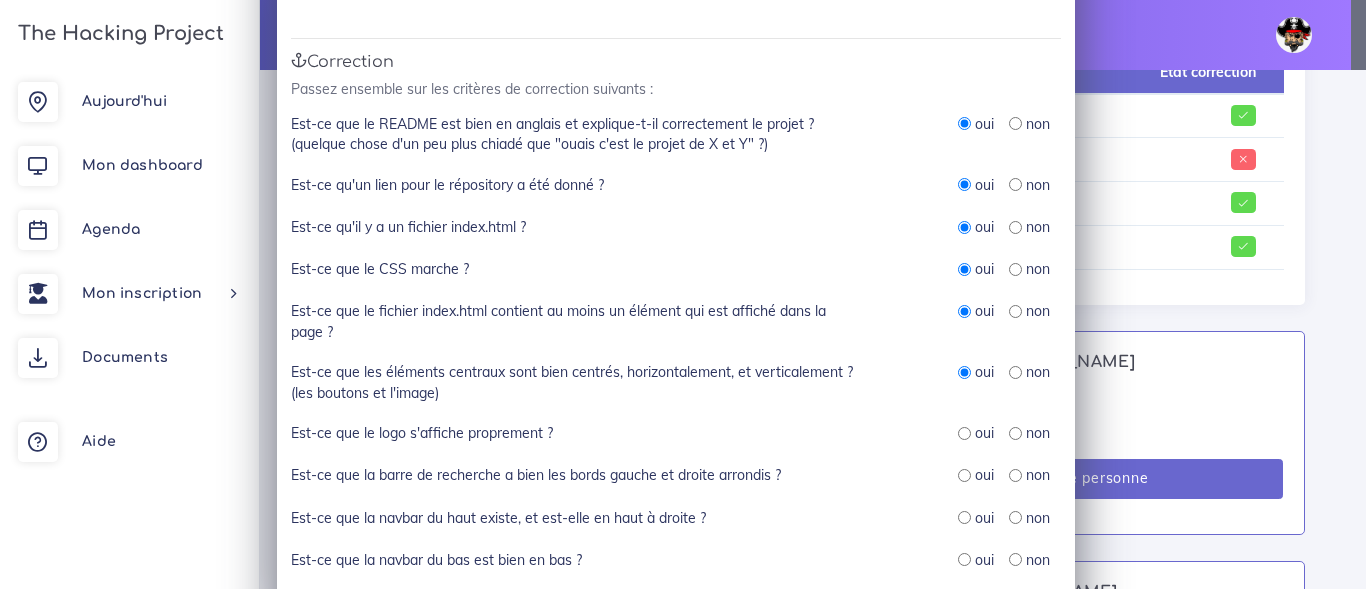 scroll, scrollTop: 300, scrollLeft: 0, axis: vertical 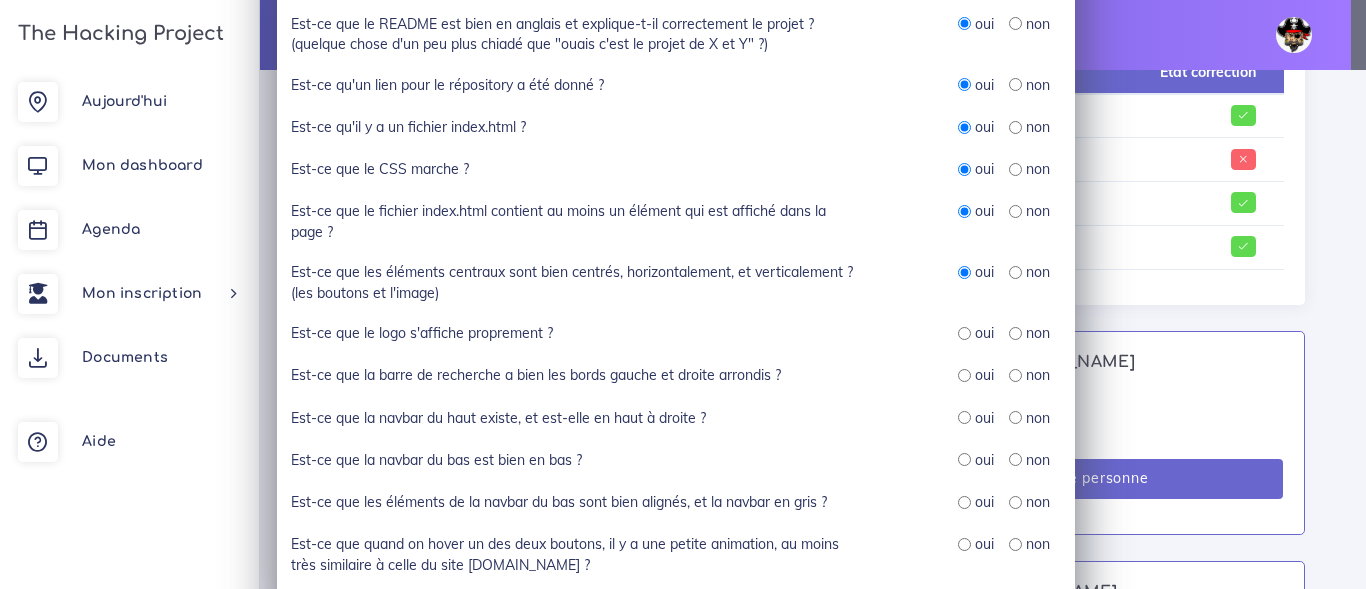 click at bounding box center [964, 333] 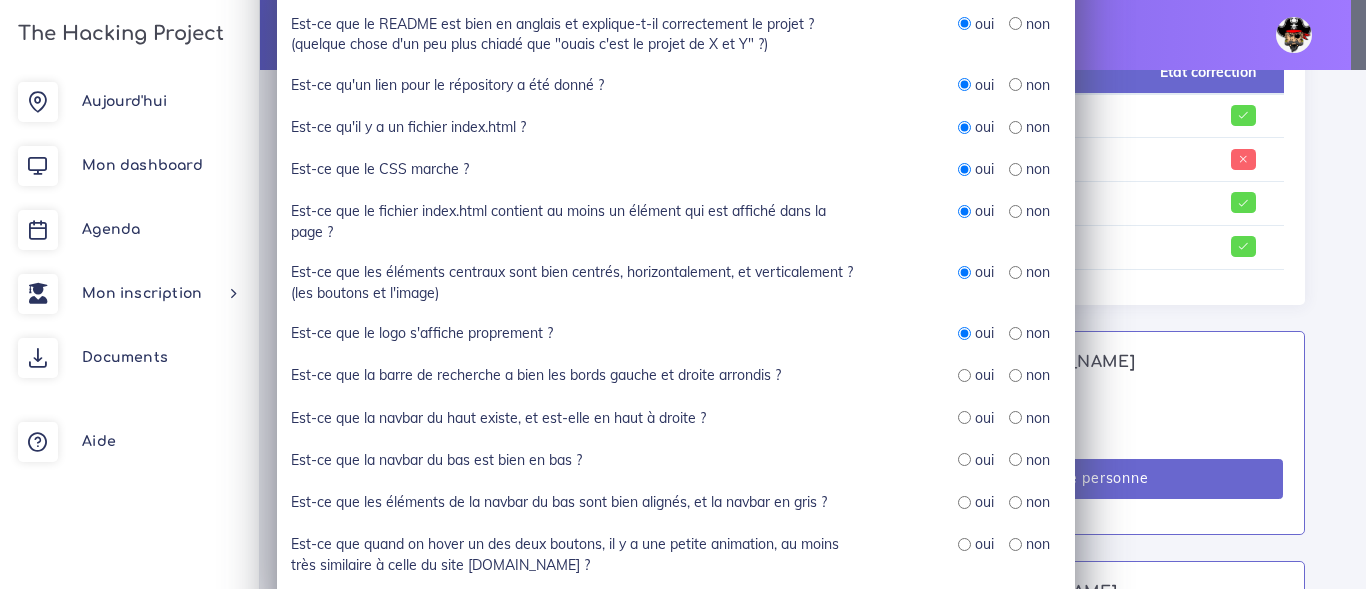 click at bounding box center (964, 375) 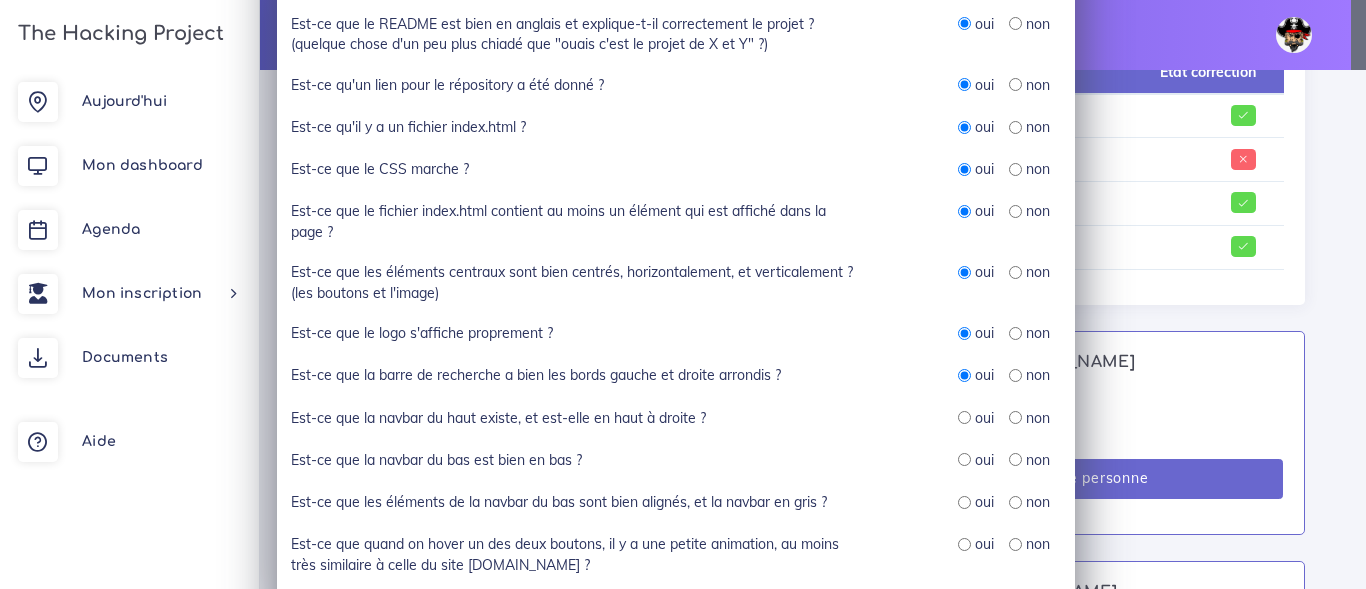 click at bounding box center [964, 417] 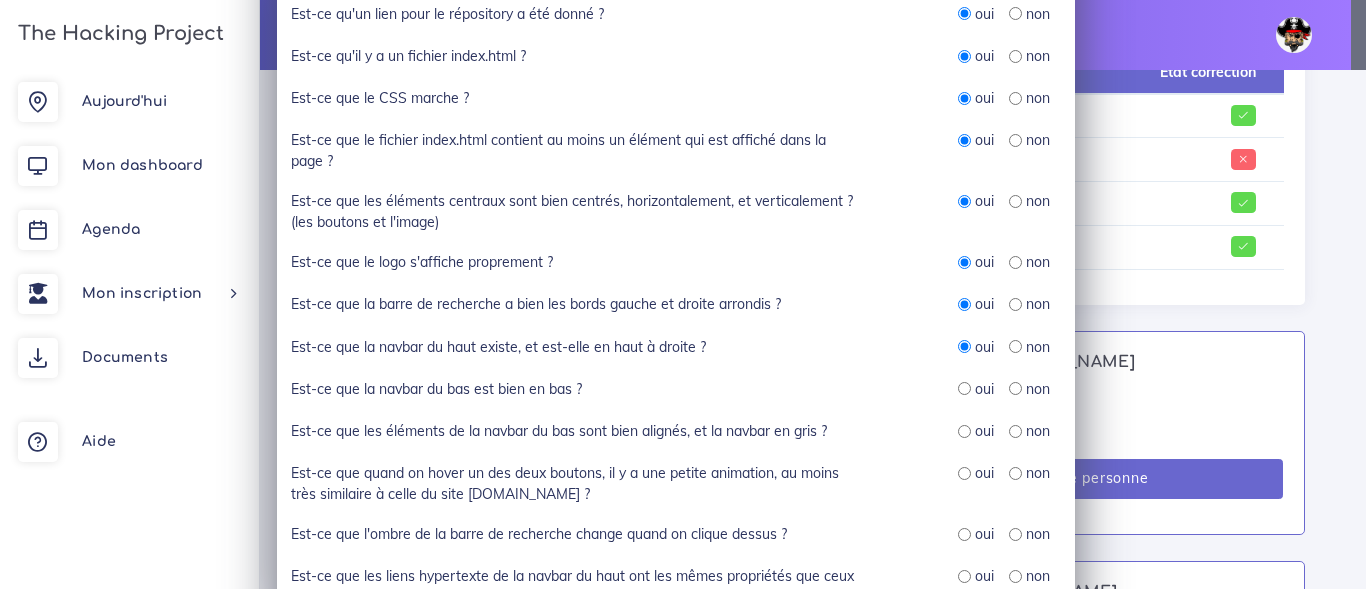scroll, scrollTop: 400, scrollLeft: 0, axis: vertical 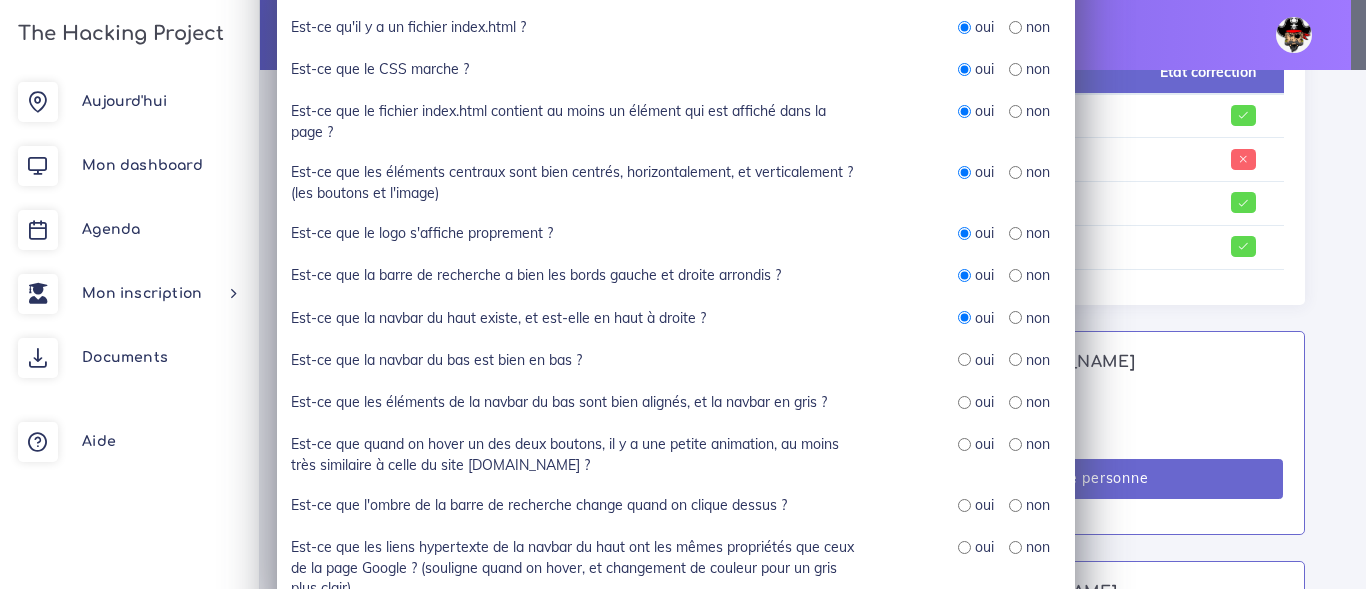 click at bounding box center [964, 359] 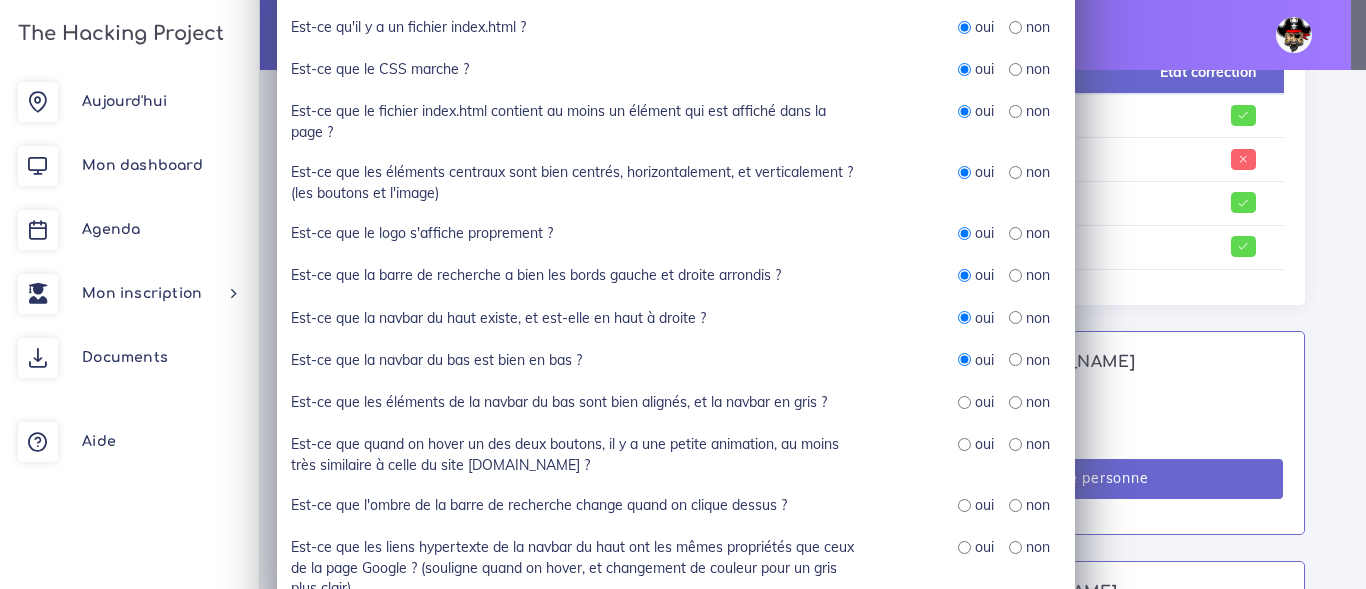 click at bounding box center (964, 402) 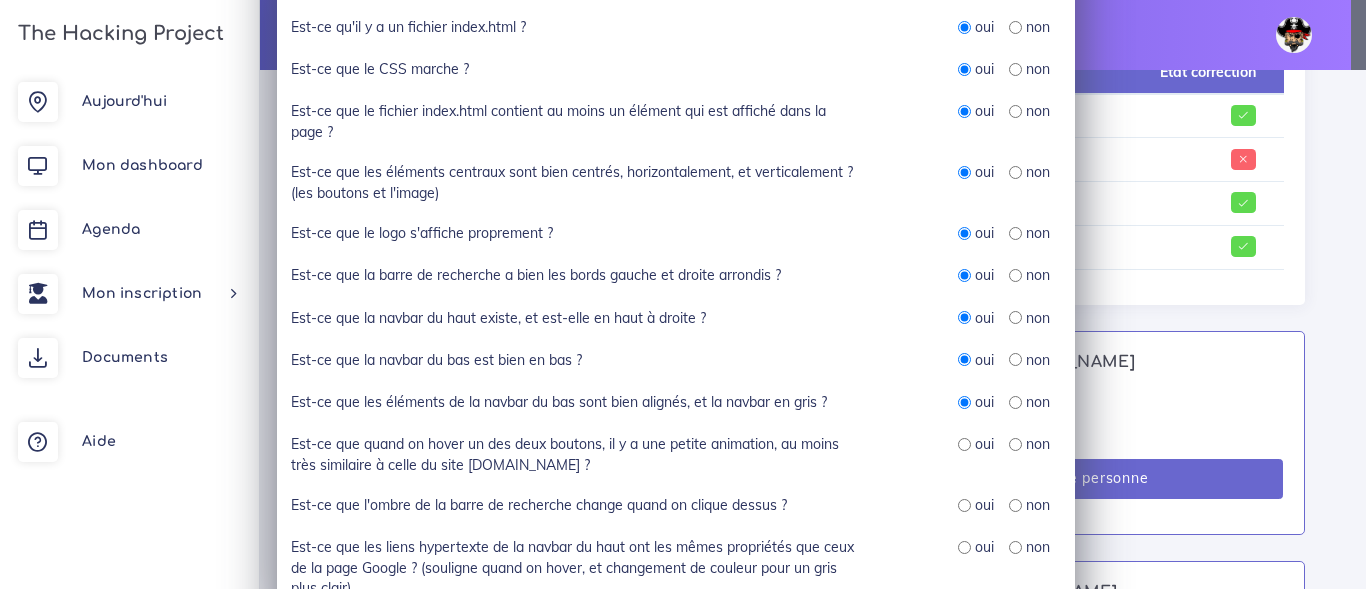 click at bounding box center [1015, 505] 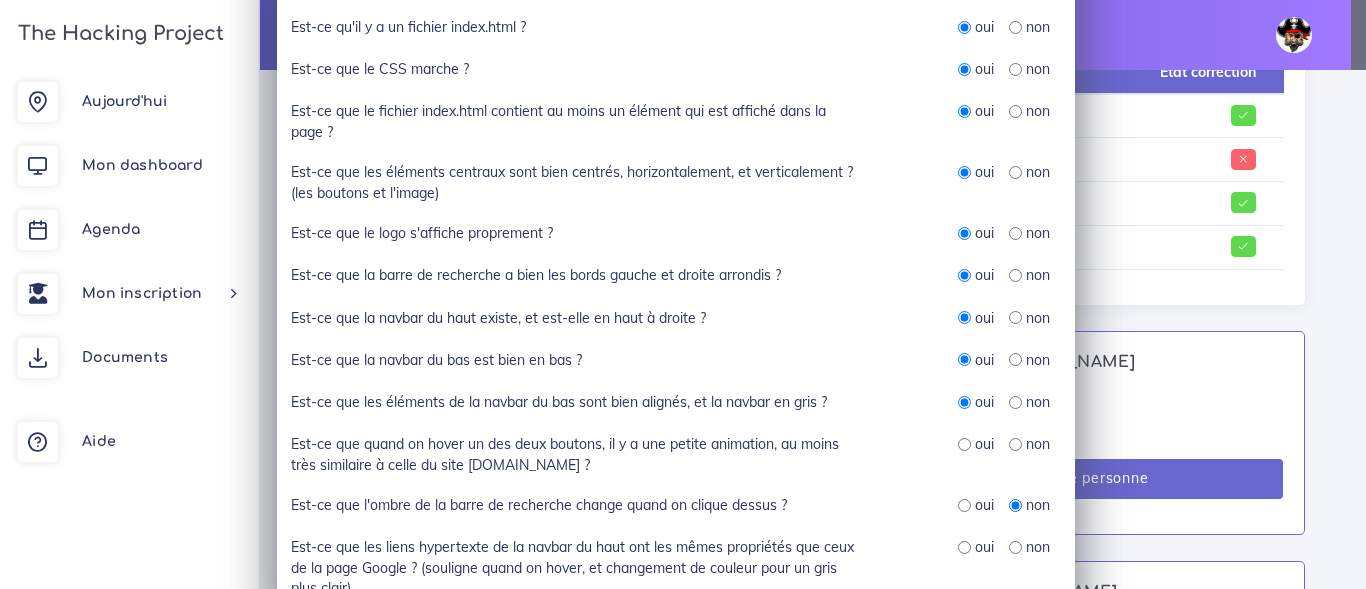 click at bounding box center [964, 444] 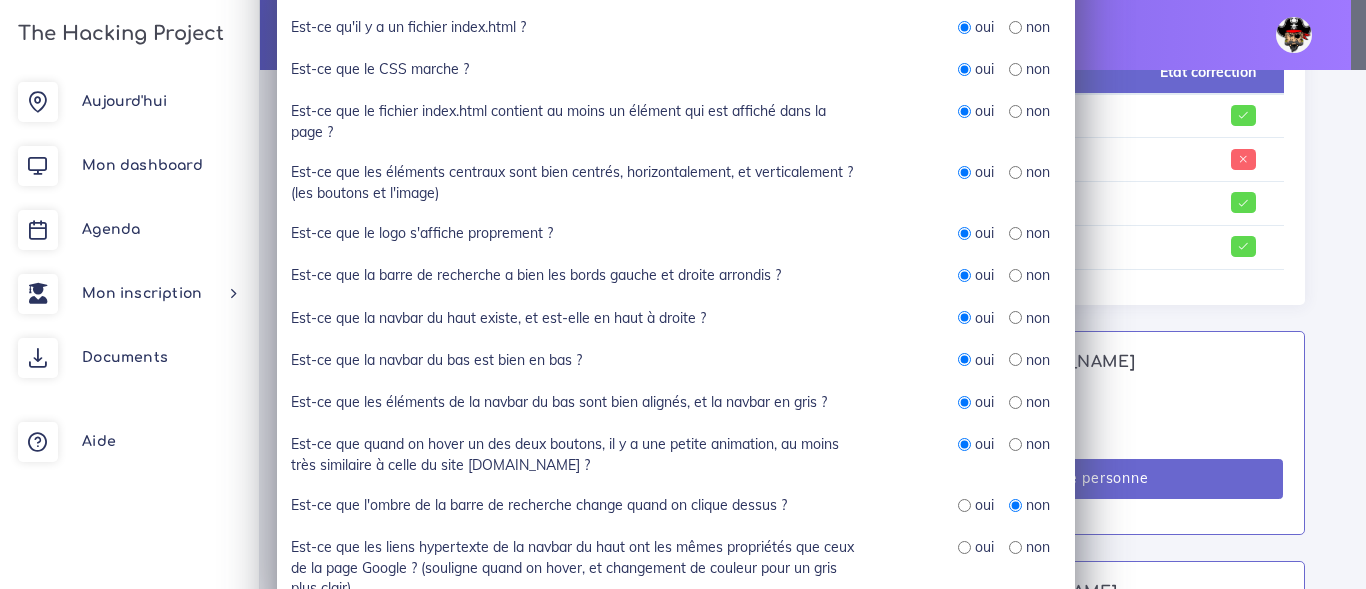 scroll, scrollTop: 600, scrollLeft: 0, axis: vertical 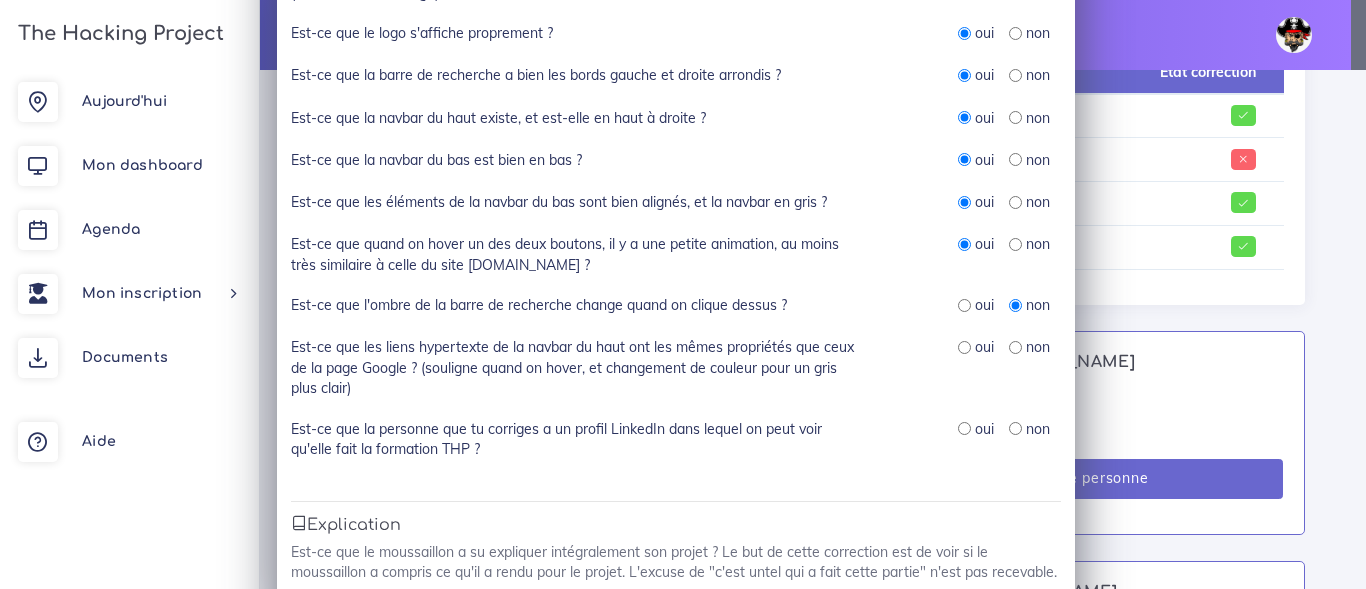 click at bounding box center [964, 347] 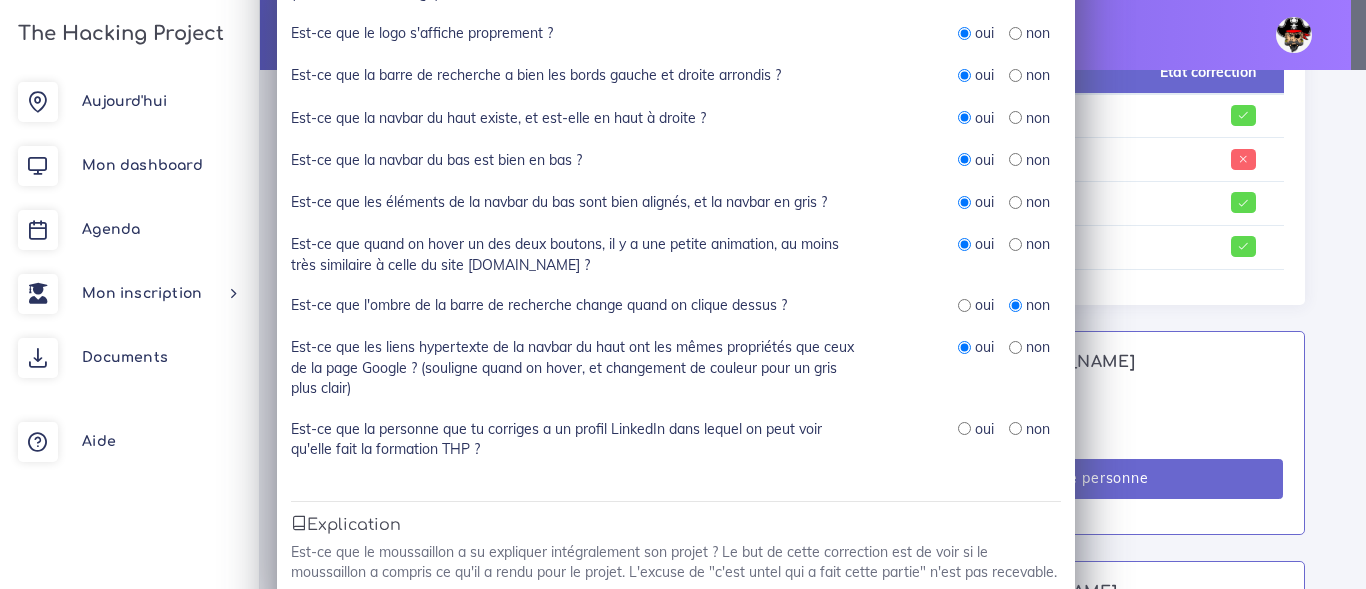 click on "oui" at bounding box center (976, 429) 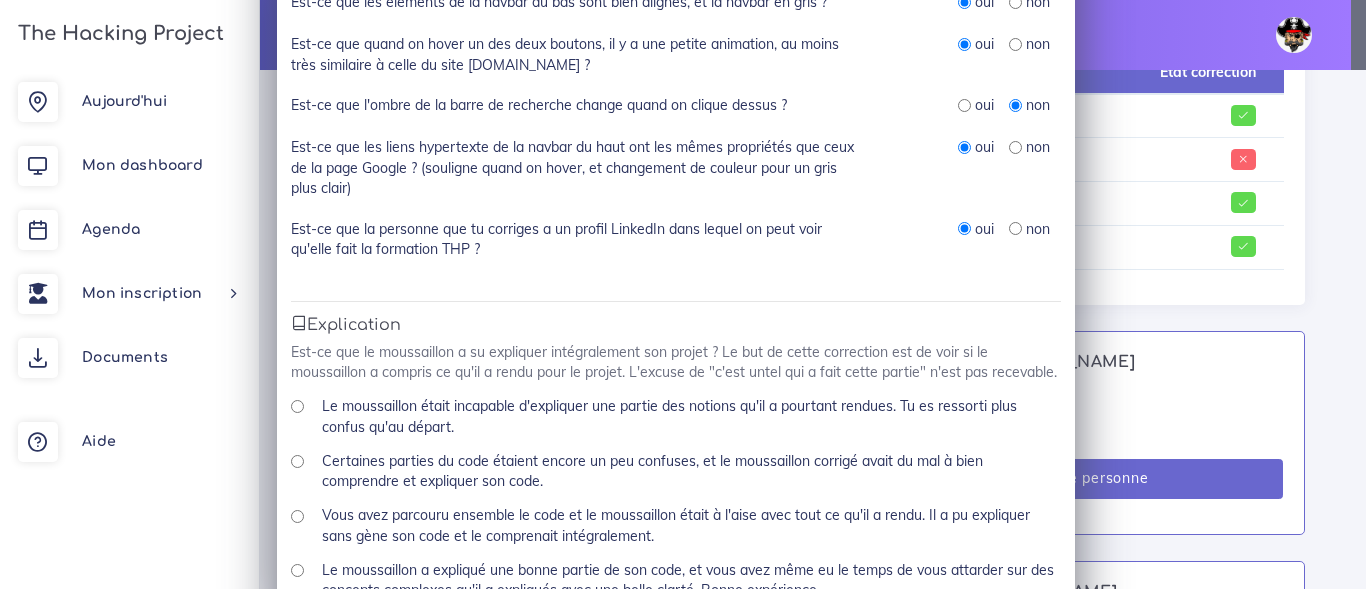 scroll, scrollTop: 1100, scrollLeft: 0, axis: vertical 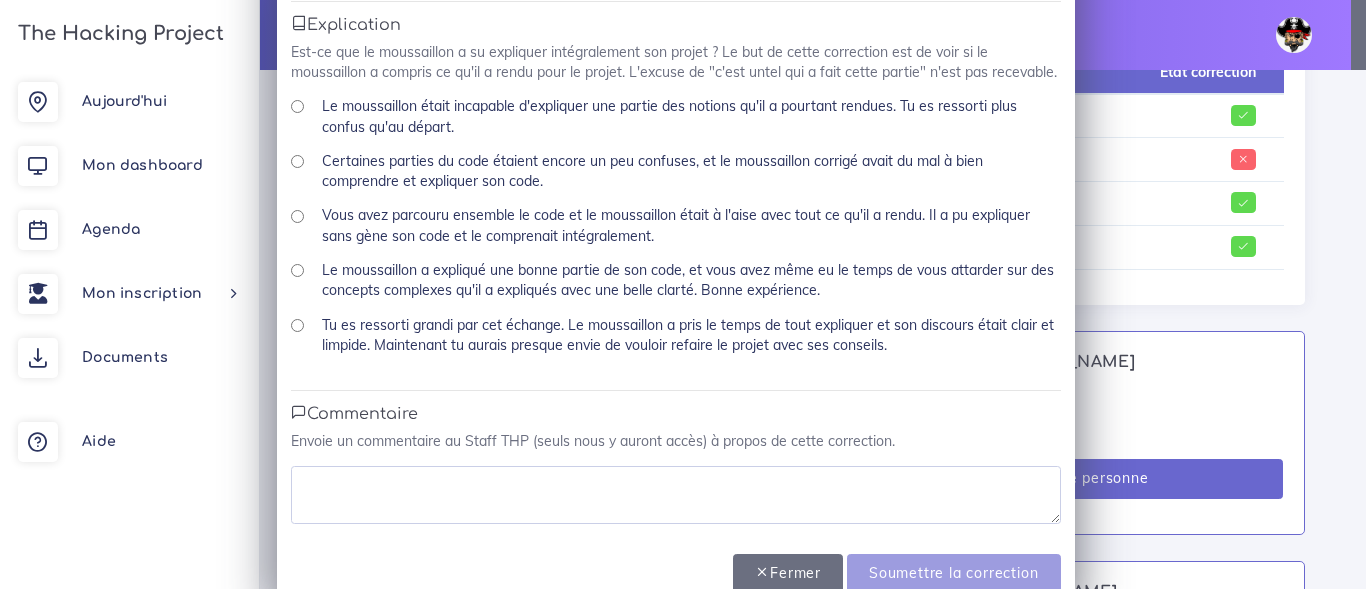 click on "Tu es ressorti grandi par cet échange. Le moussaillon a pris le temps de tout expliquer et son discours était clair et limpide. Maintenant tu aurais presque envie de vouloir refaire le projet avec ses conseils." at bounding box center [297, 325] 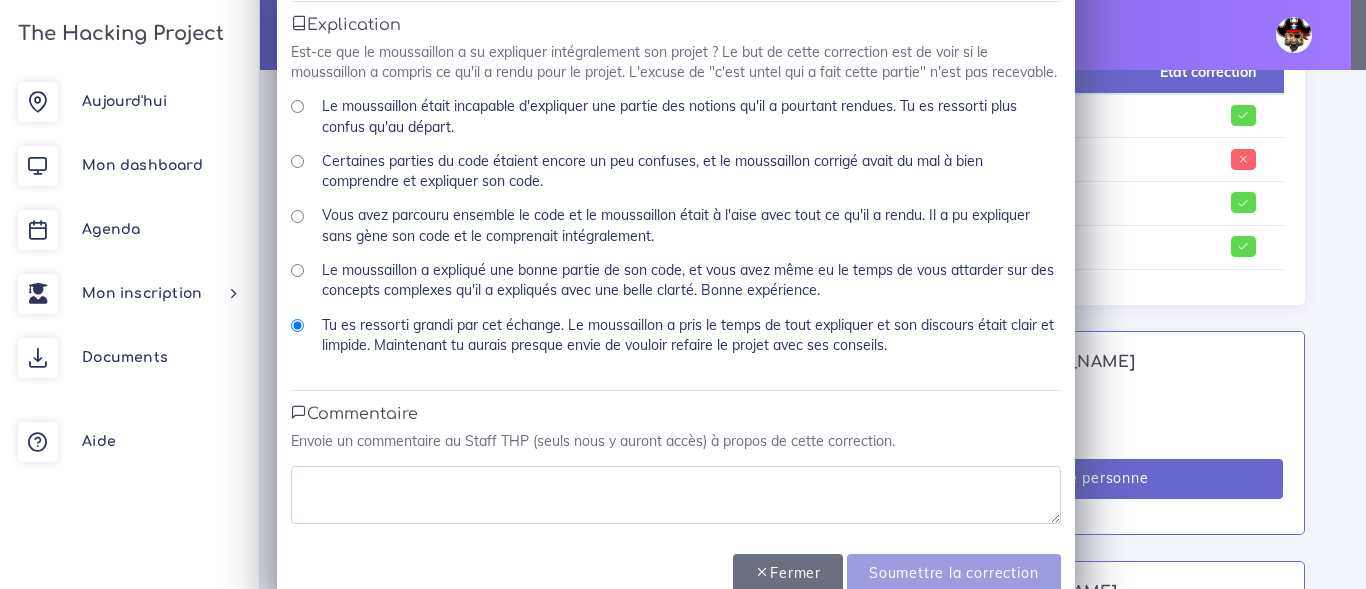 click on "Vous avez parcouru ensemble le code et le moussaillon était à l'aise avec tout ce qu'il a rendu. Il a pu expliquer sans gène son code et le comprenait intégralement." at bounding box center [297, 216] 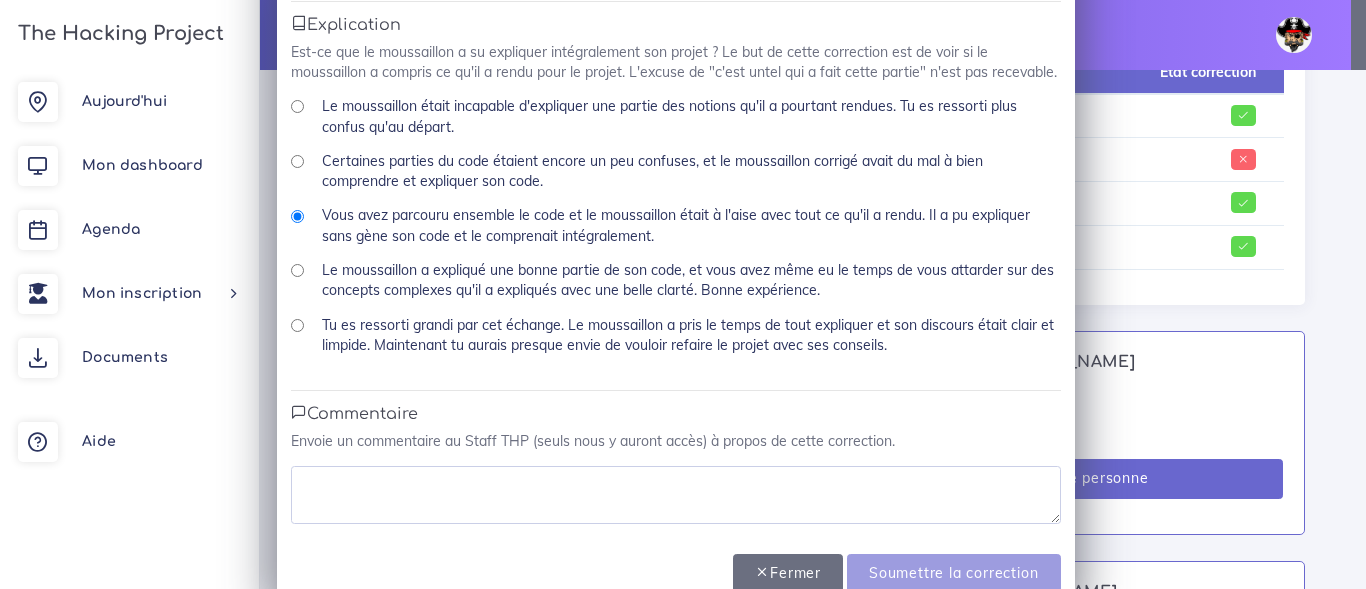 click on "Le moussaillon a expliqué une bonne partie de son code, et vous avez même eu le temps de vous attarder sur des concepts complexes qu'il a expliqués avec une belle clarté. Bonne expérience." at bounding box center (297, 270) 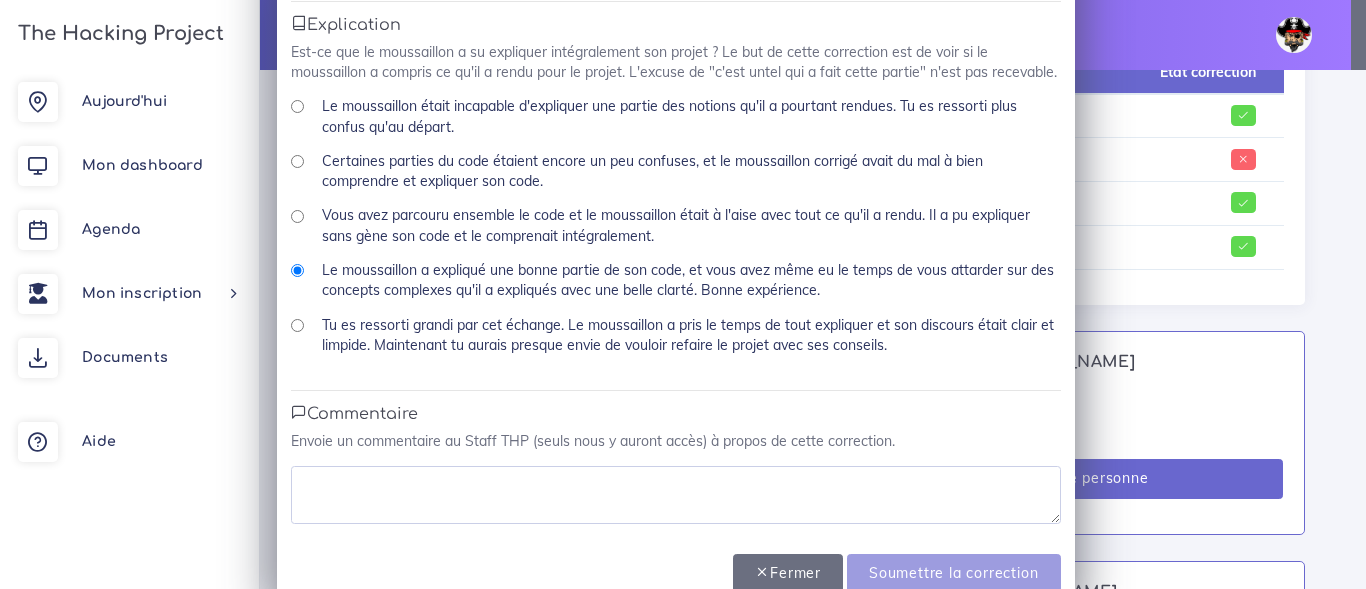 click on "Tu es ressorti grandi par cet échange. Le moussaillon a pris le temps de tout expliquer et son discours était clair et limpide. Maintenant tu aurais presque envie de vouloir refaire le projet avec ses conseils." at bounding box center [297, 325] 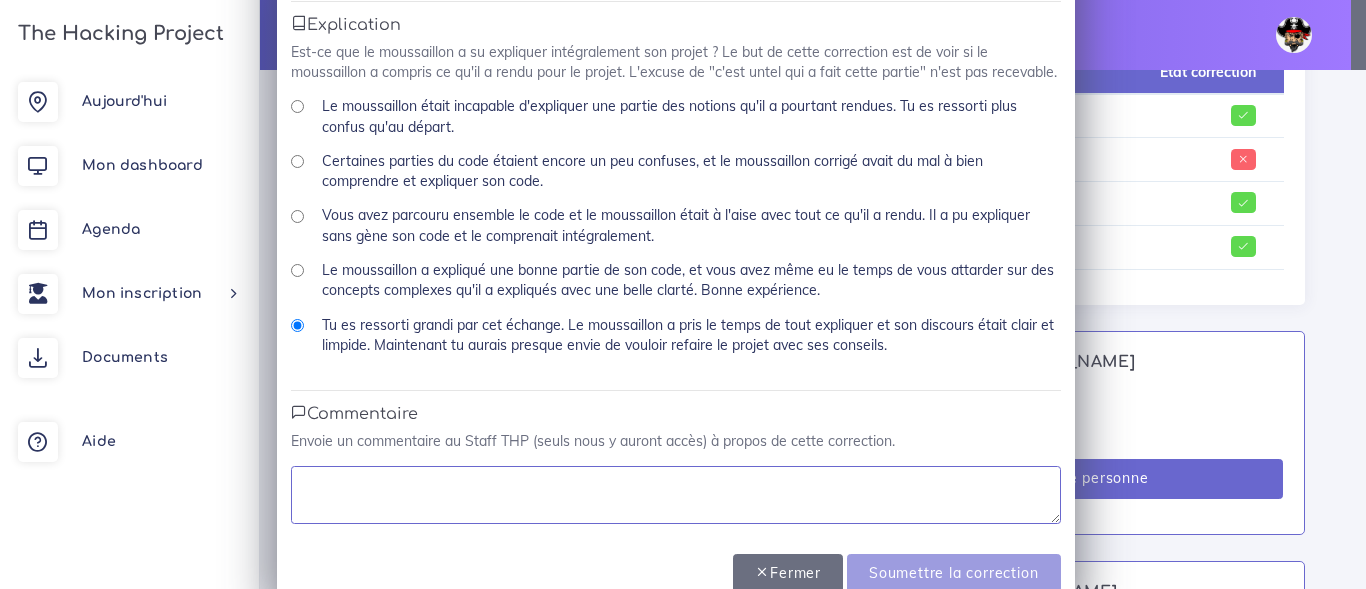 click at bounding box center (676, 495) 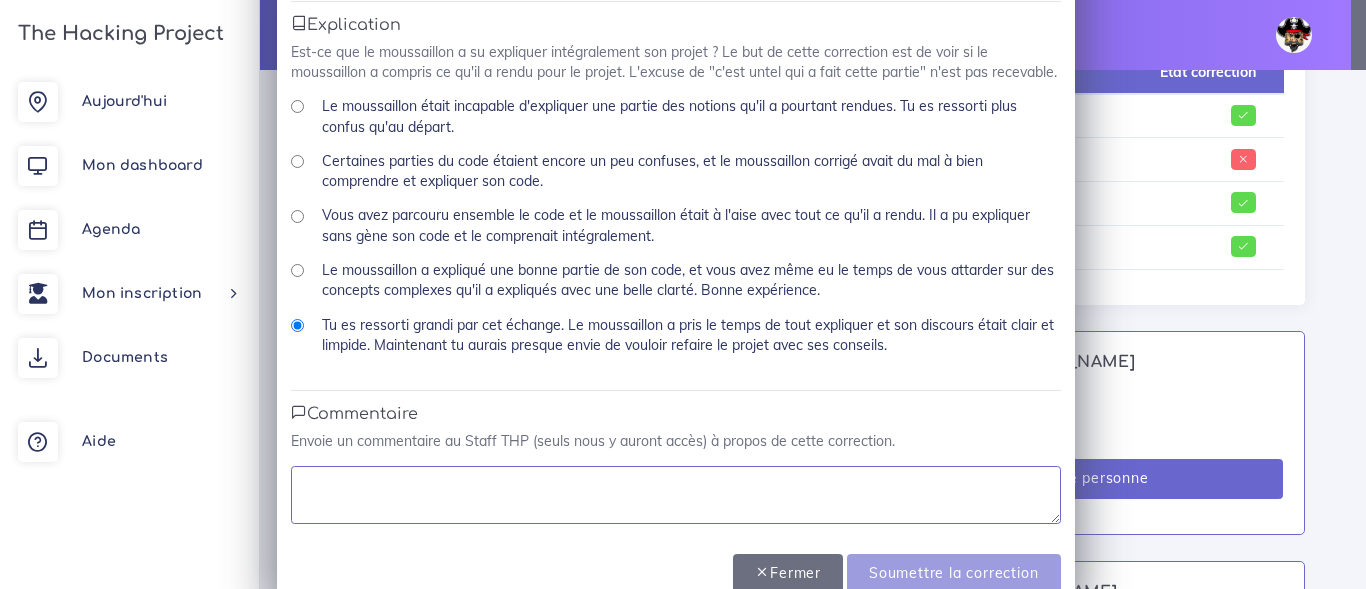 type on "P" 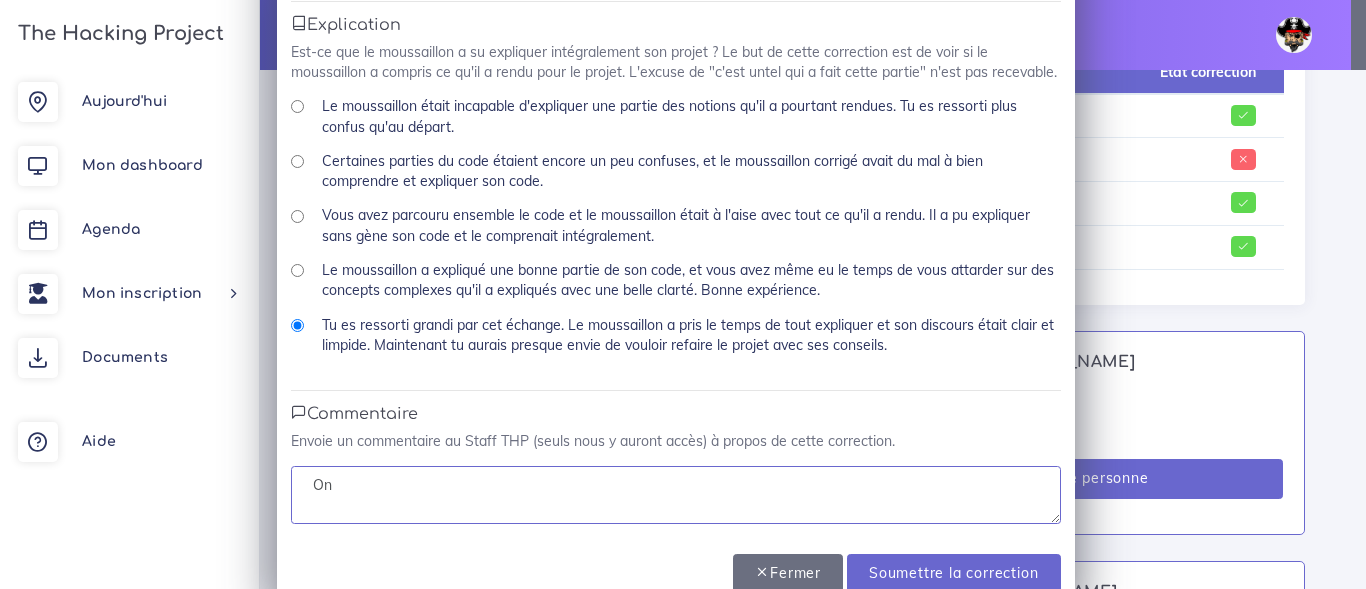 type on "O" 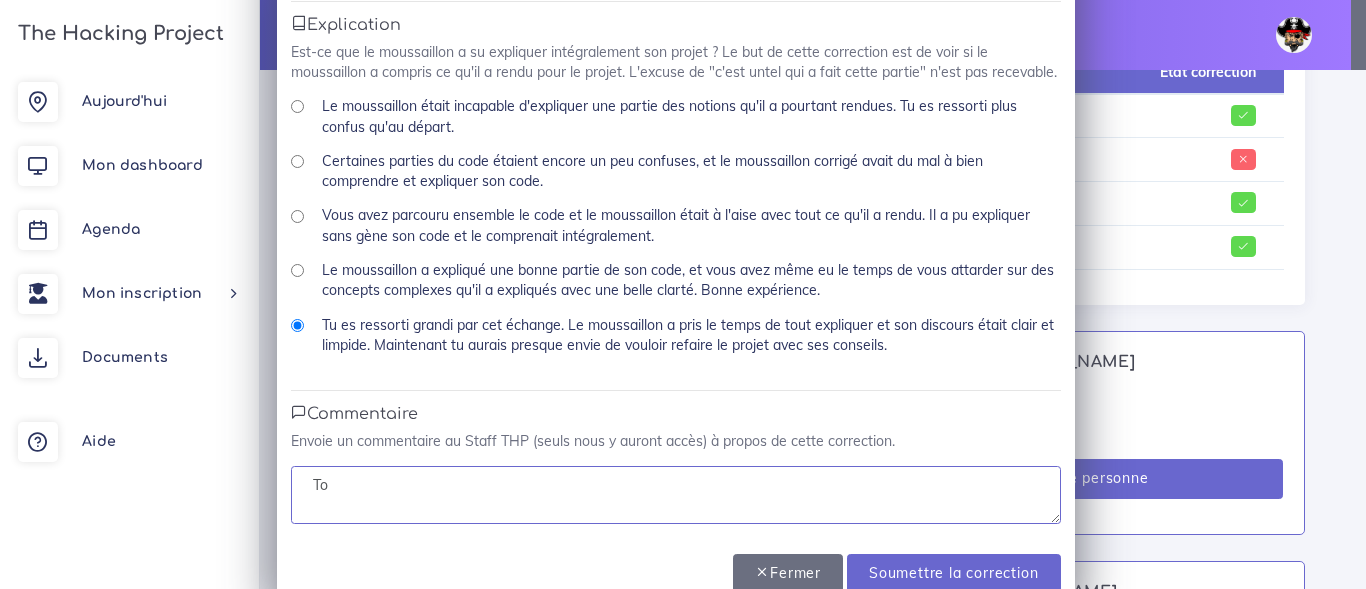 type on "T" 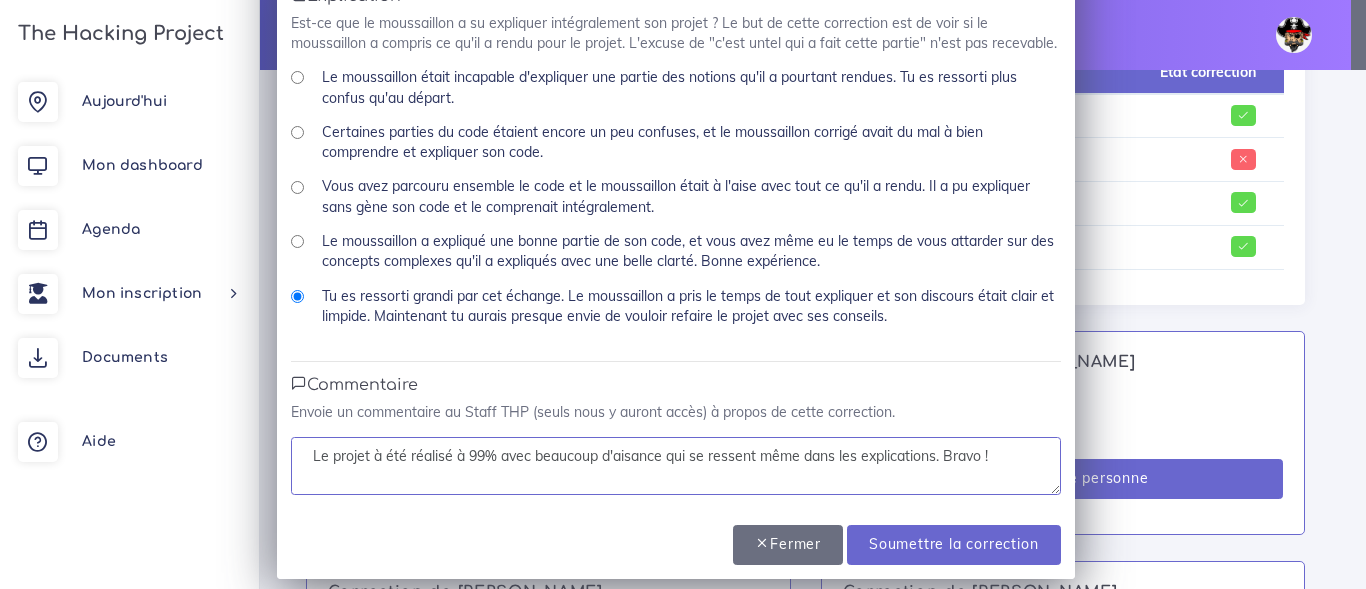 scroll, scrollTop: 1145, scrollLeft: 0, axis: vertical 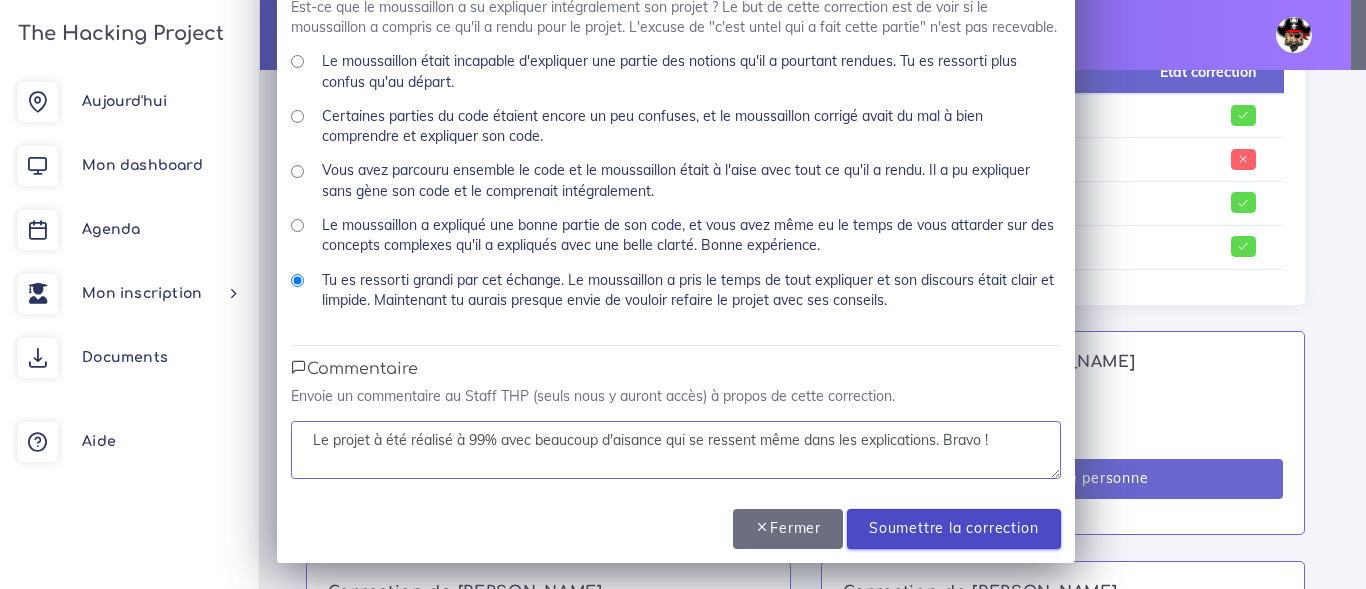type on "Le projet à été réalisé à 99% avec beaucoup d'aisance qui se ressent même dans les explications. Bravo !" 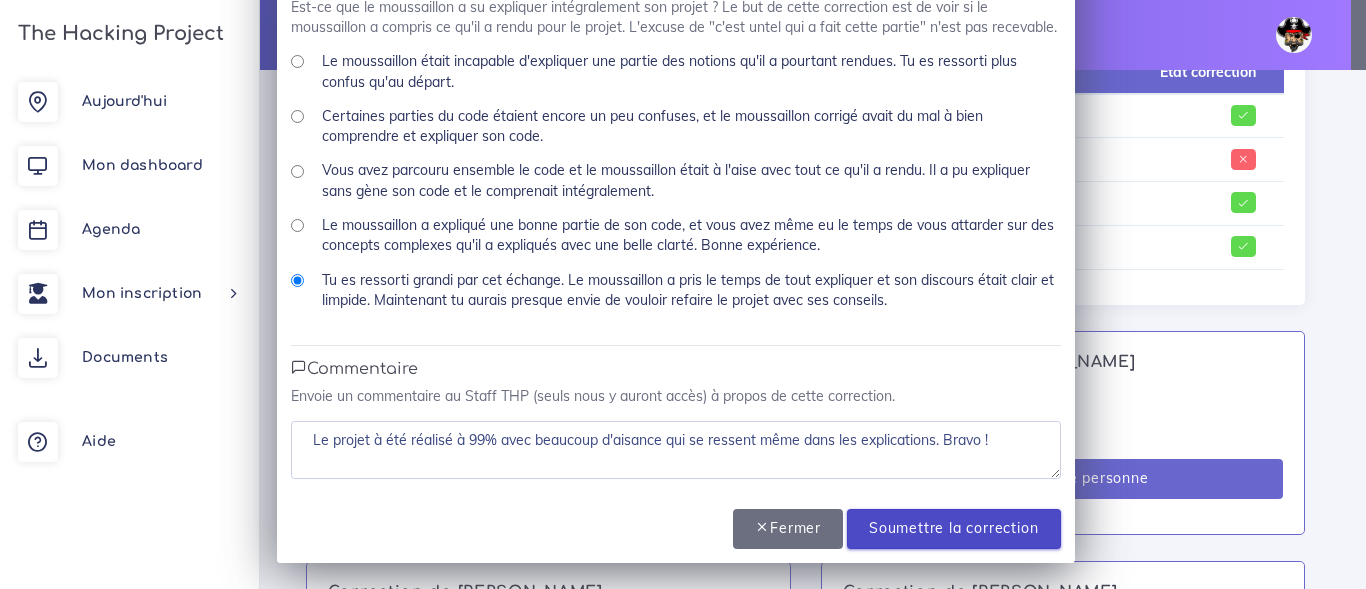 click on "Soumettre la correction" at bounding box center [953, 529] 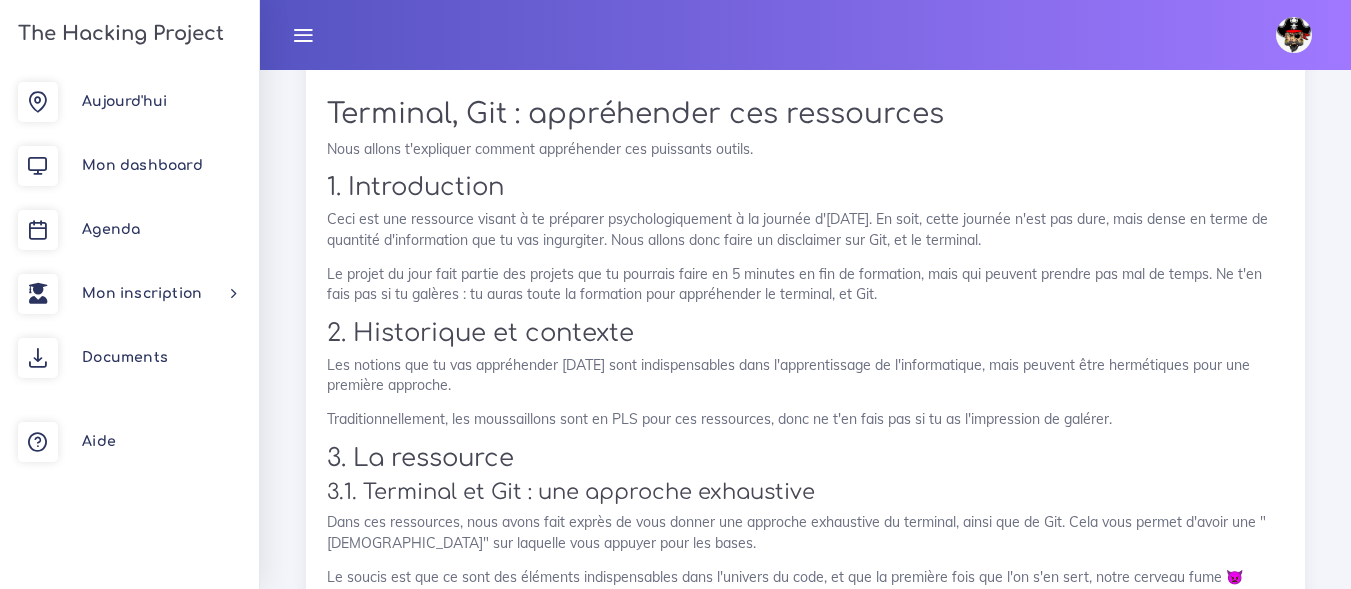 scroll, scrollTop: 2013, scrollLeft: 0, axis: vertical 